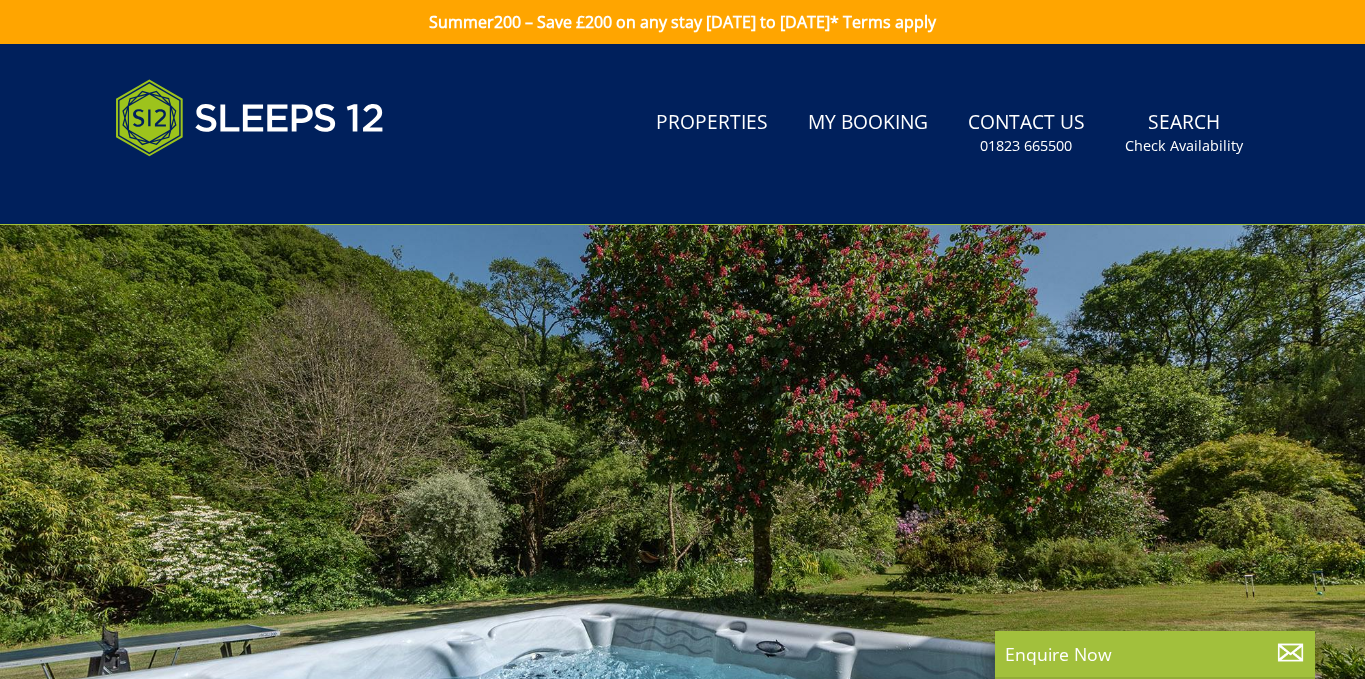scroll, scrollTop: 0, scrollLeft: 0, axis: both 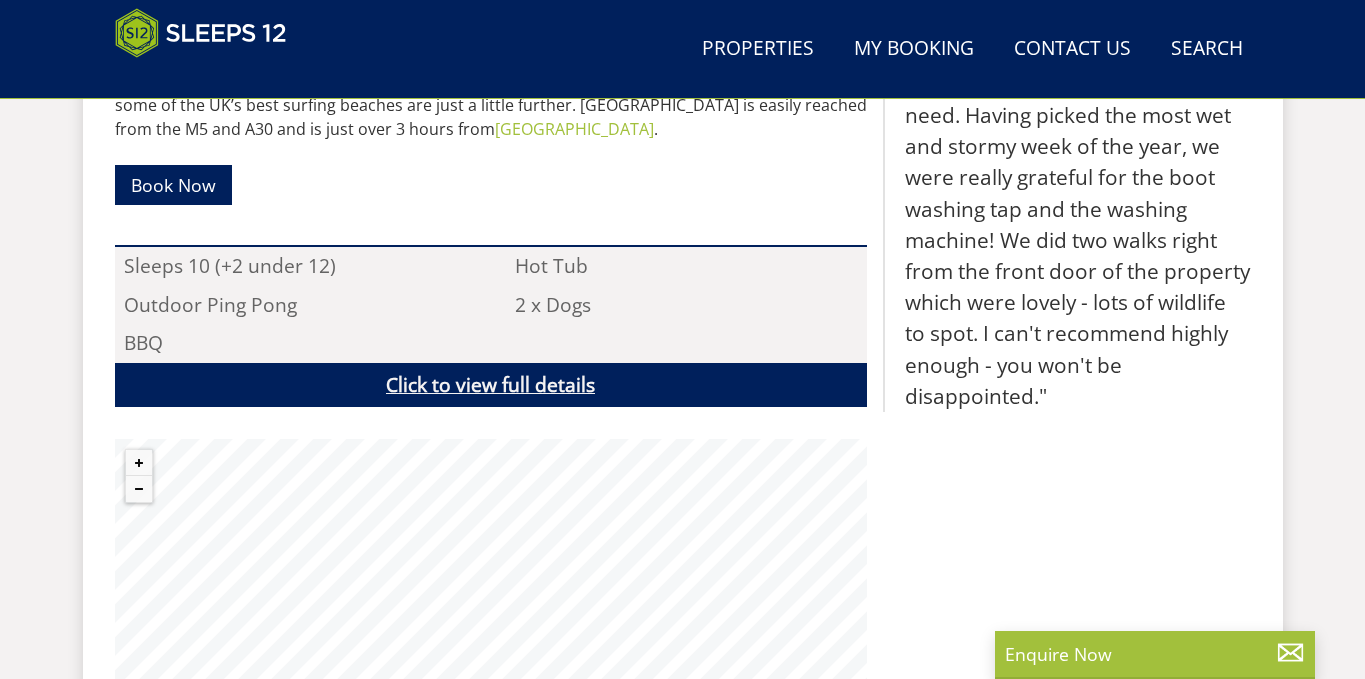 click on "Click to view full details" at bounding box center (491, 385) 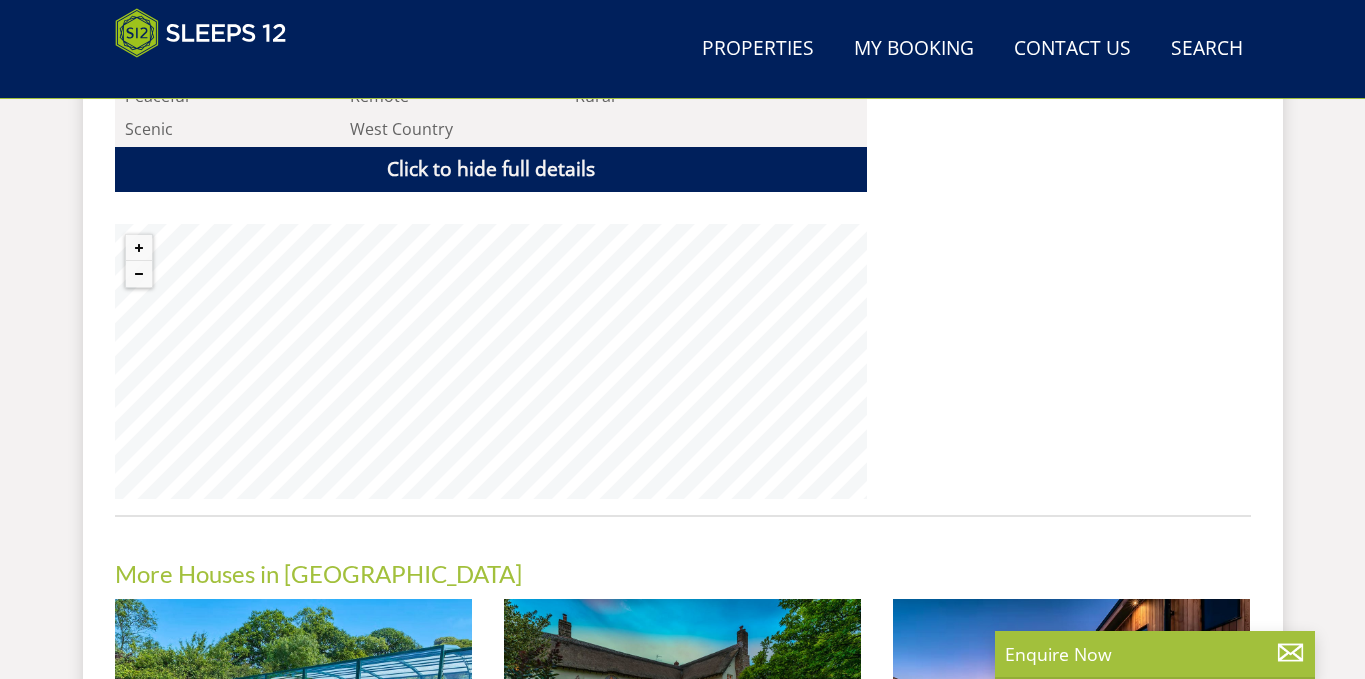 scroll, scrollTop: 2603, scrollLeft: 0, axis: vertical 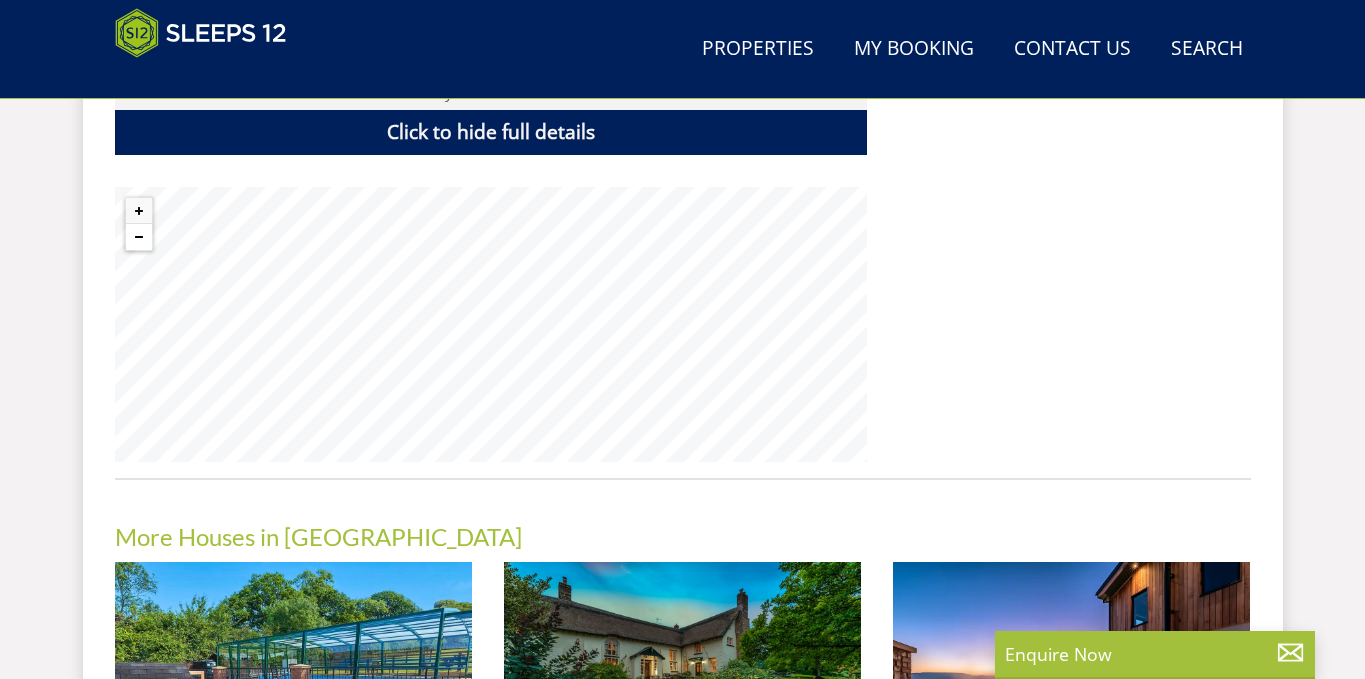 click at bounding box center (139, 237) 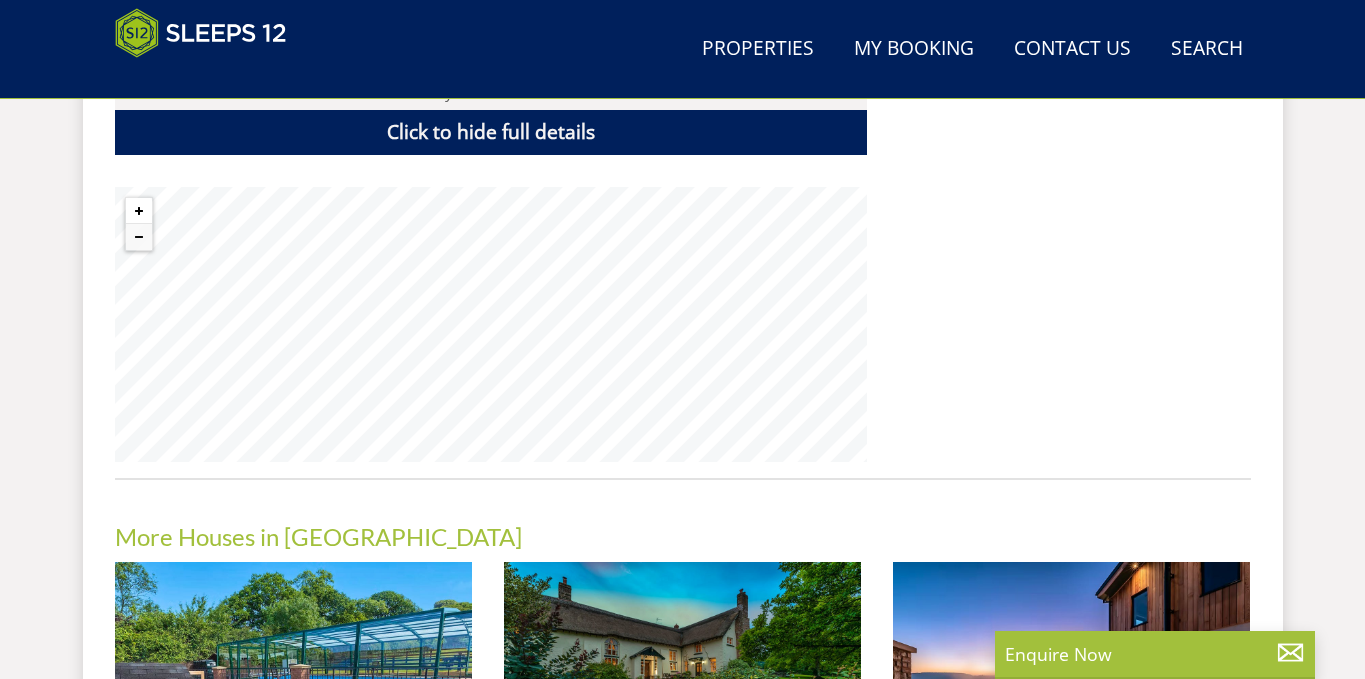 click at bounding box center [139, 211] 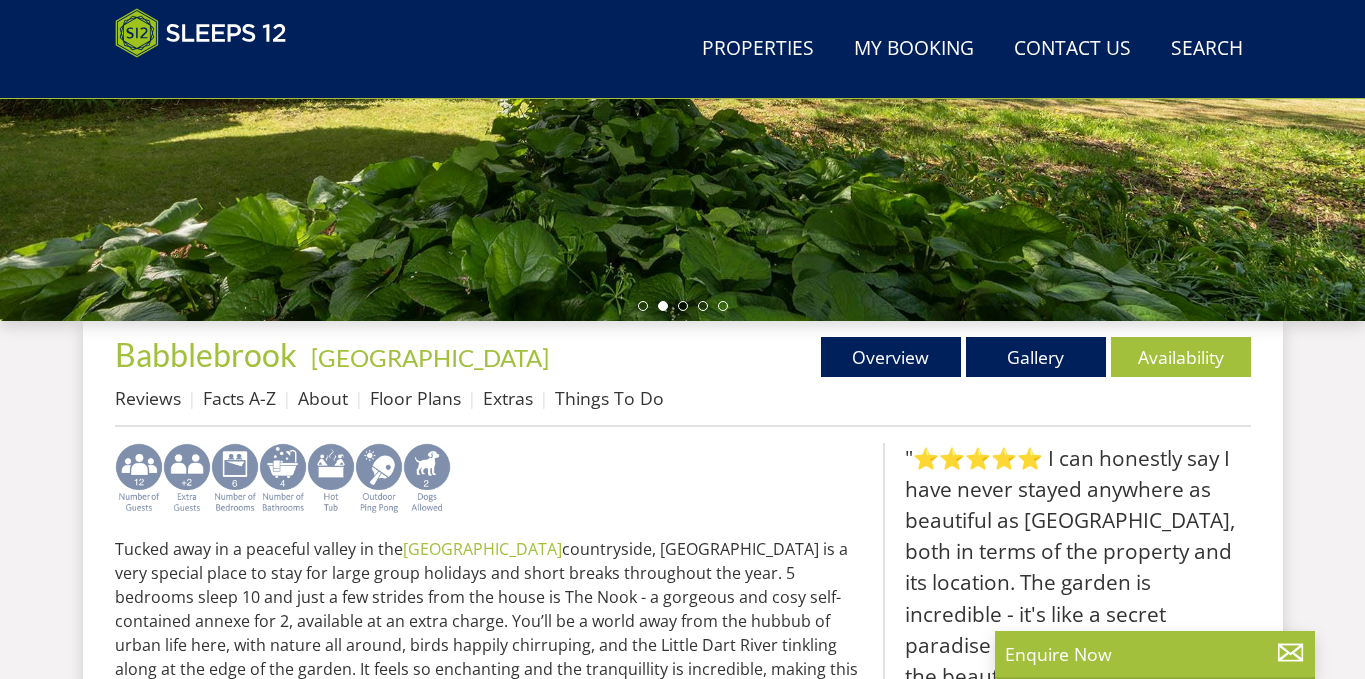 scroll, scrollTop: 519, scrollLeft: 0, axis: vertical 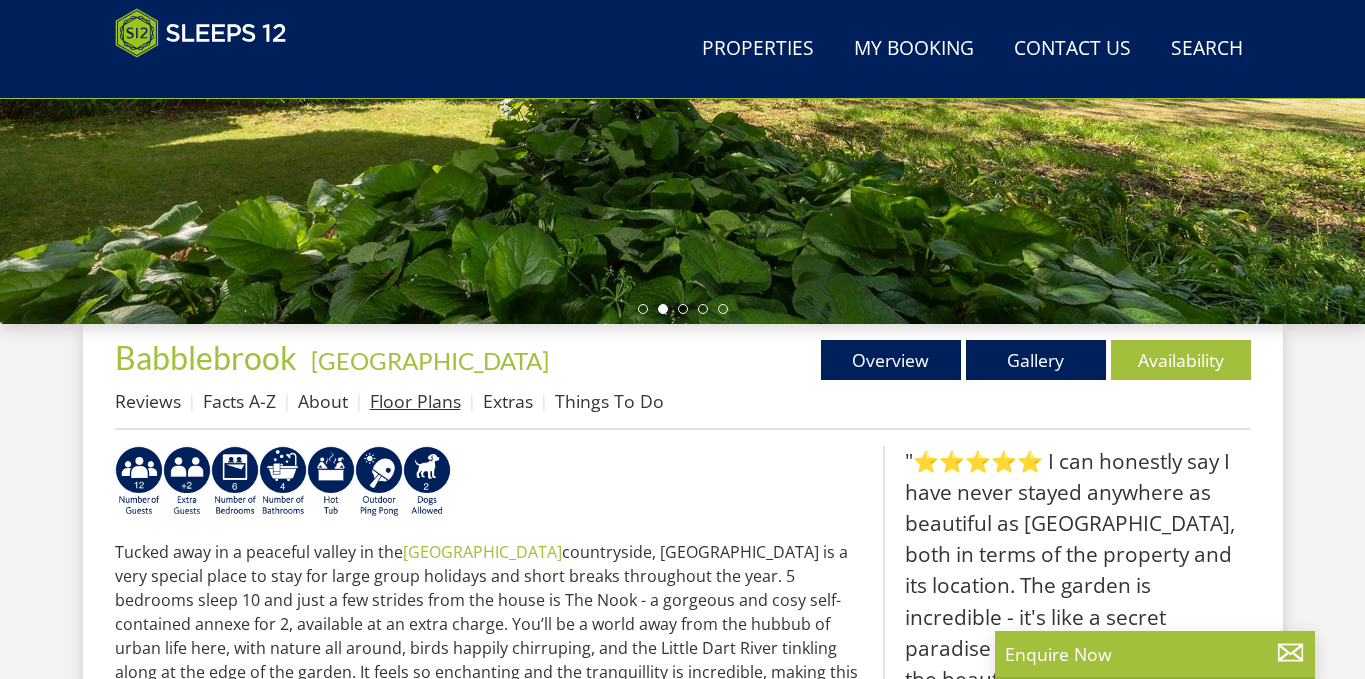 click on "Floor Plans" at bounding box center (415, 401) 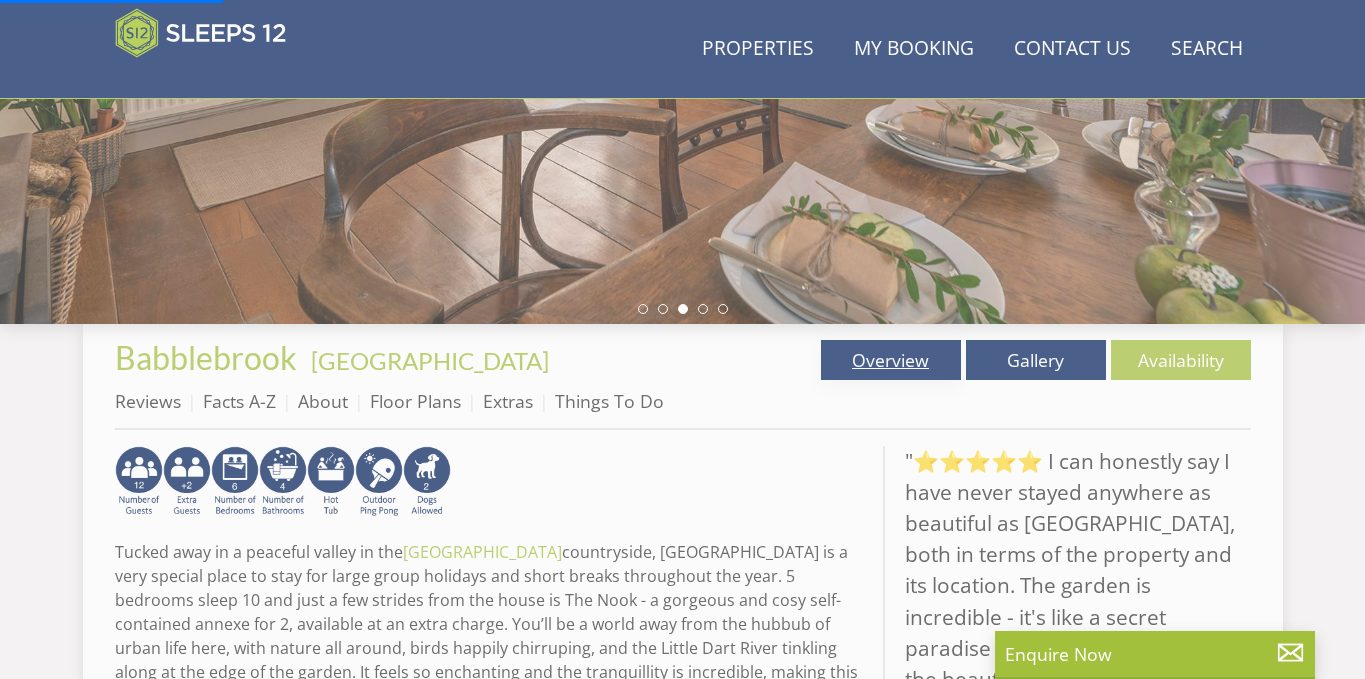 click on "Overview" at bounding box center (891, 360) 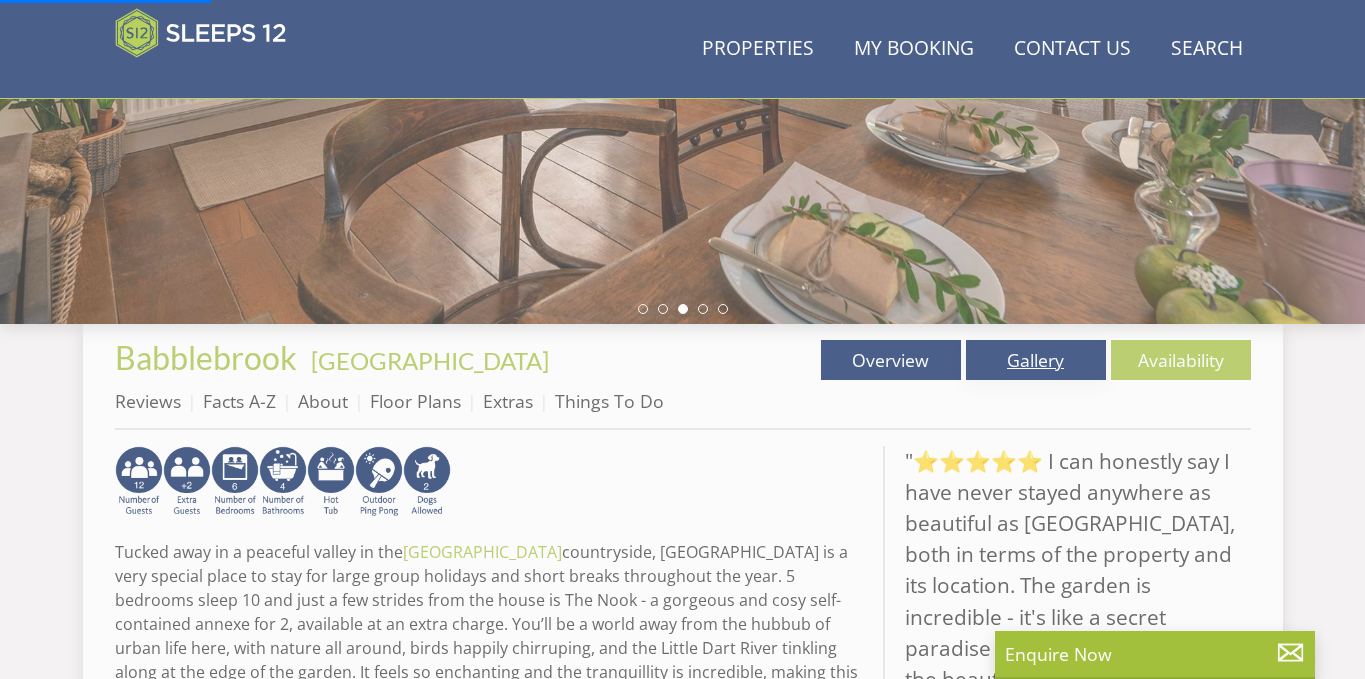 click on "Gallery" at bounding box center [1036, 360] 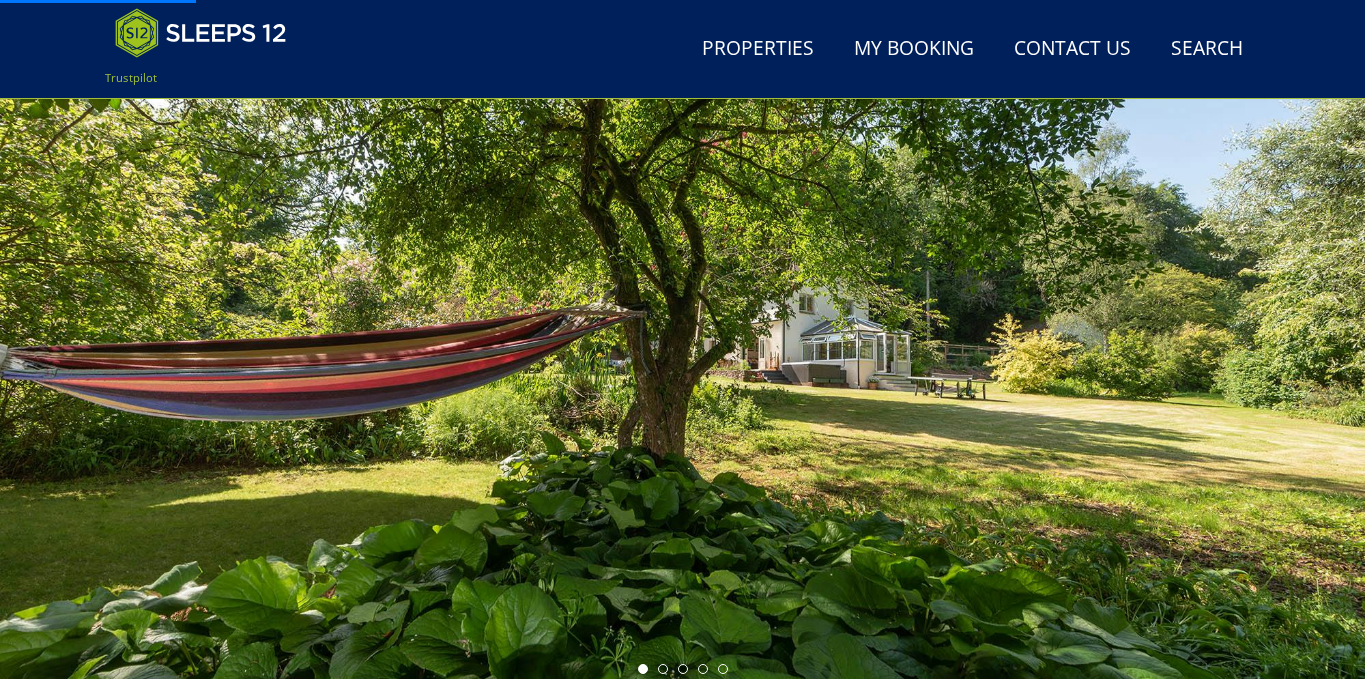 scroll, scrollTop: 165, scrollLeft: 0, axis: vertical 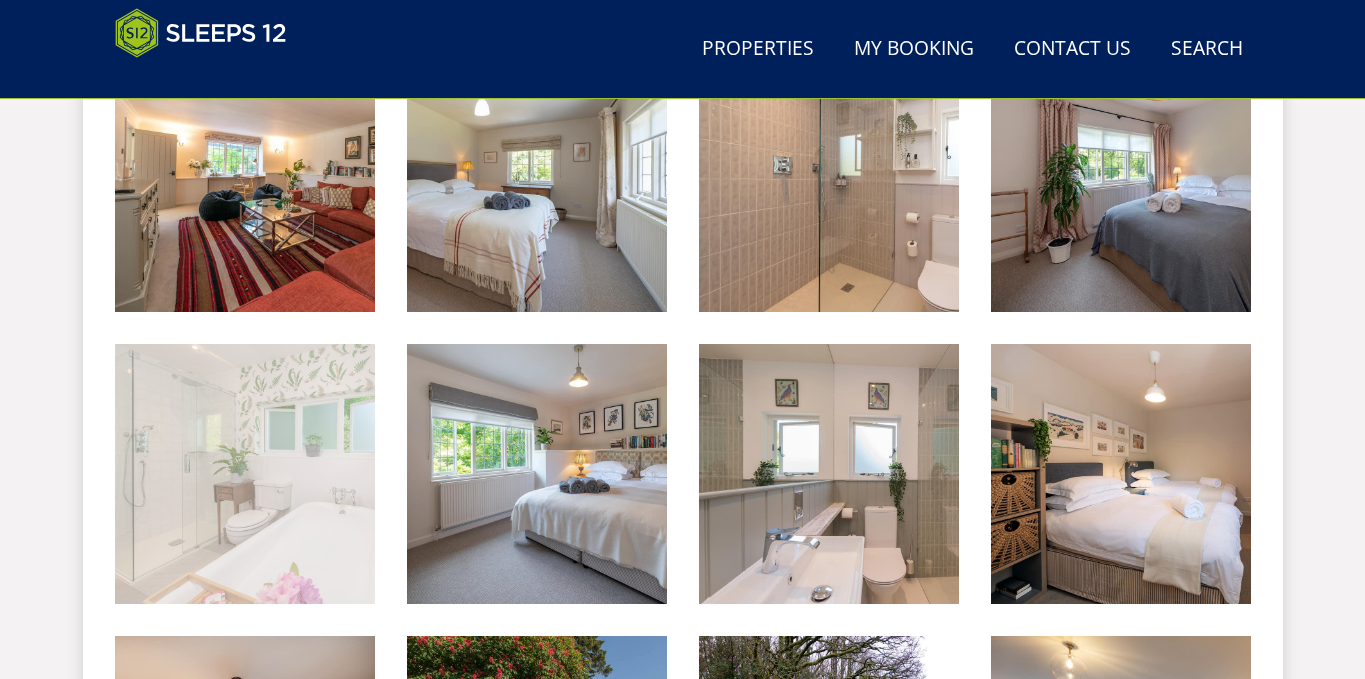 click at bounding box center [245, 474] 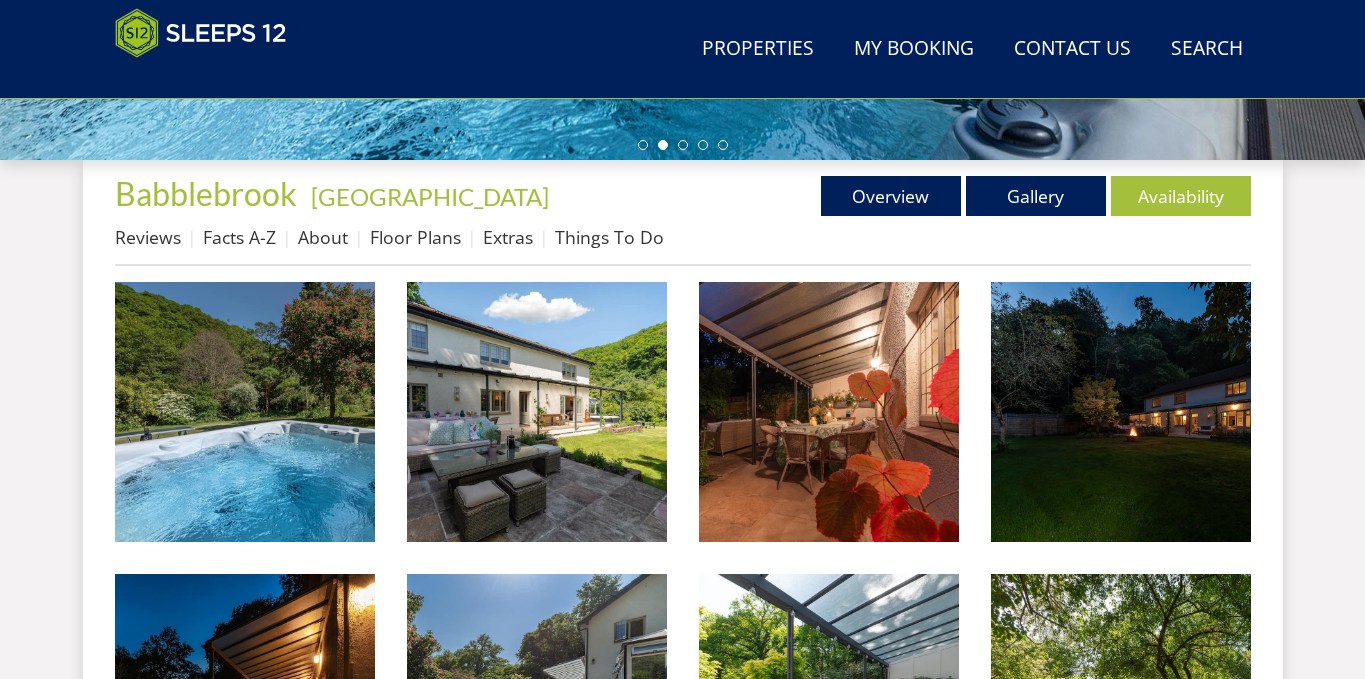 scroll, scrollTop: 684, scrollLeft: 0, axis: vertical 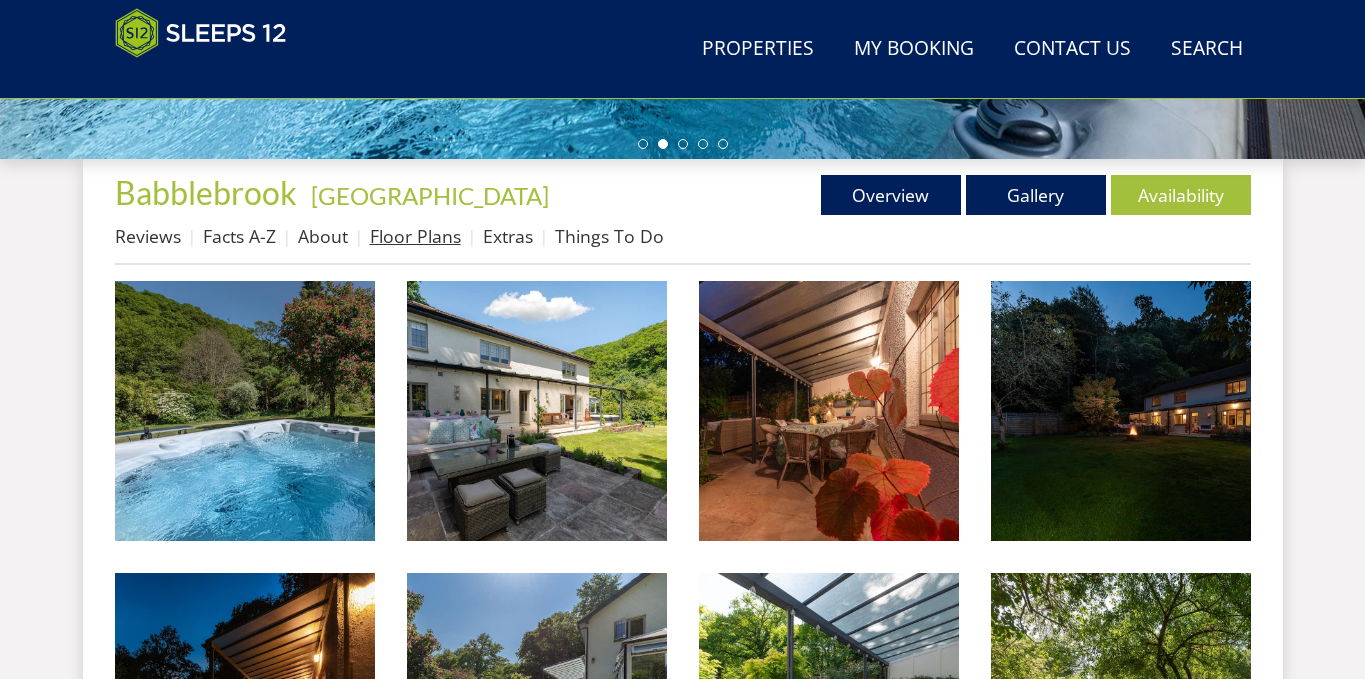 click on "Floor Plans" at bounding box center [415, 236] 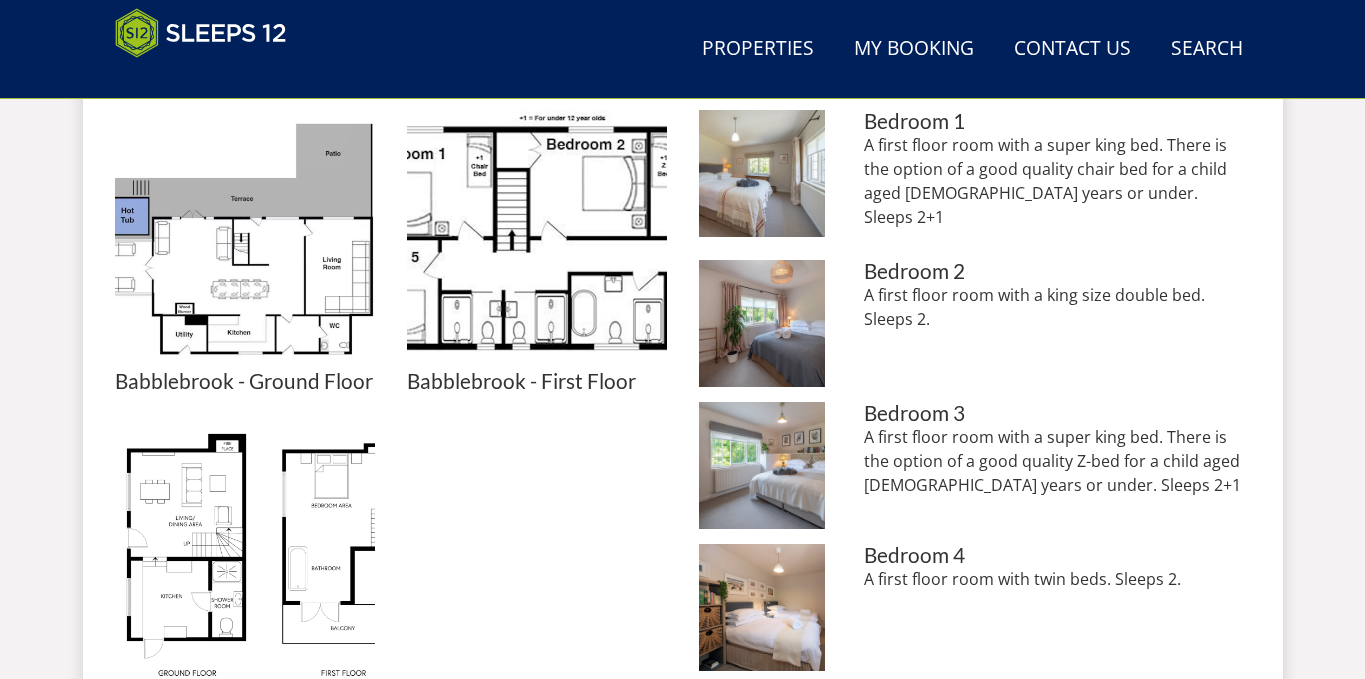 scroll, scrollTop: 938, scrollLeft: 0, axis: vertical 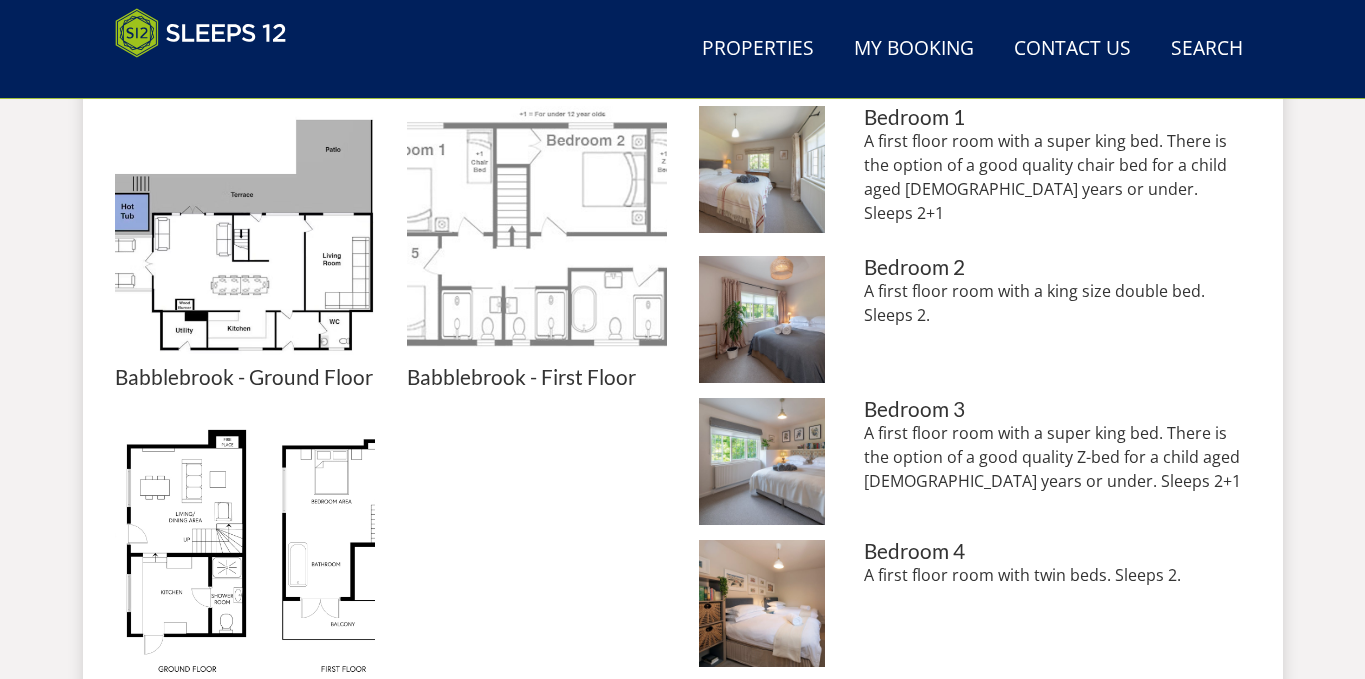 click at bounding box center (537, 236) 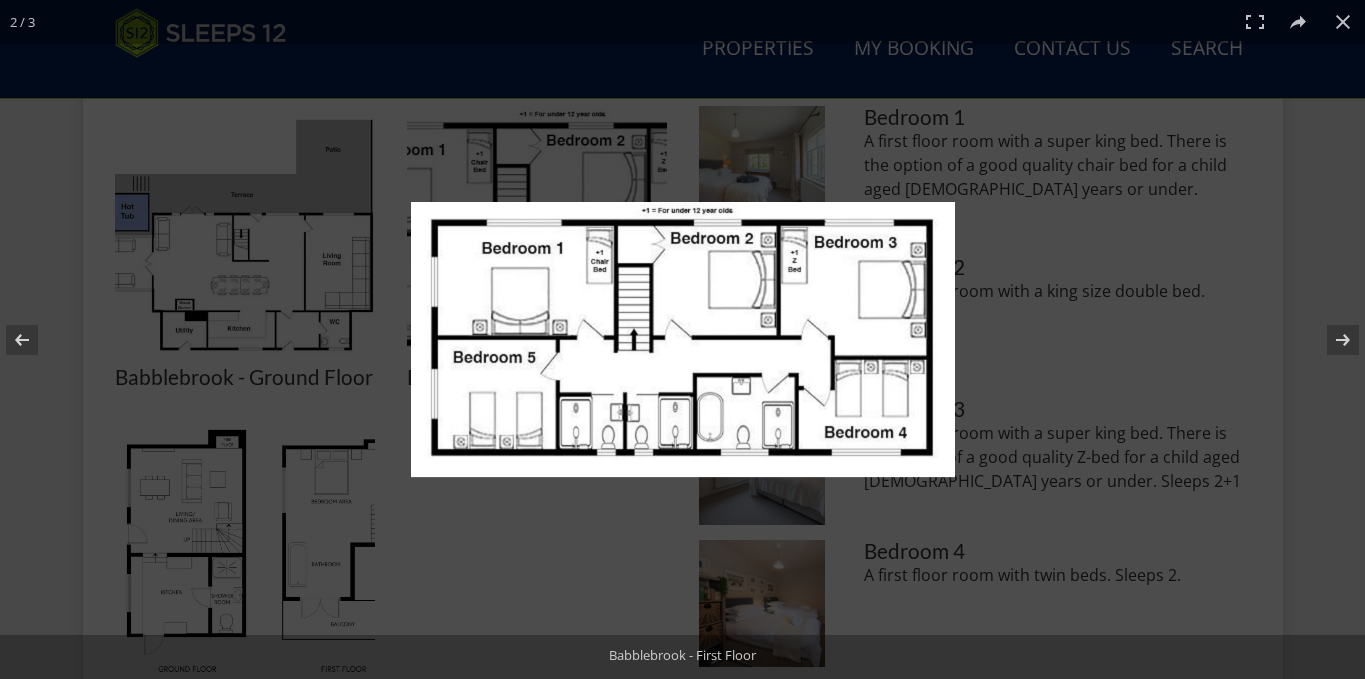 click at bounding box center (683, 339) 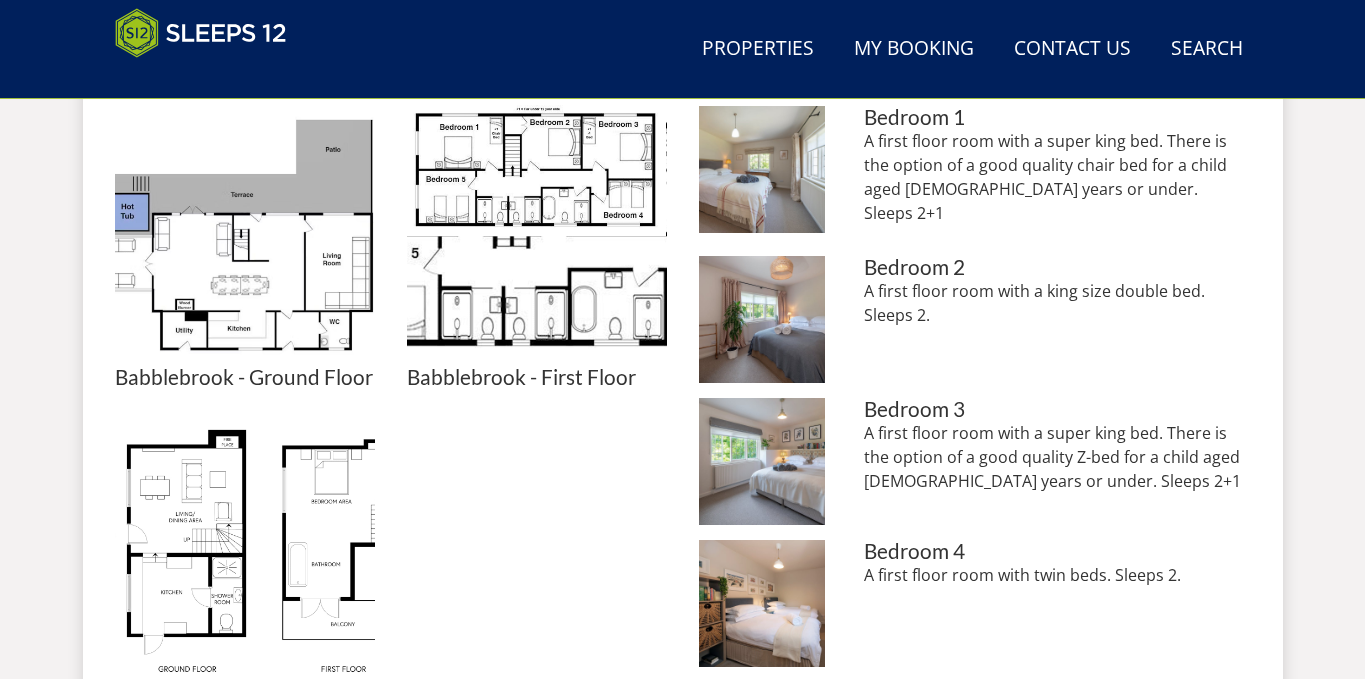 click at bounding box center [682, 339] 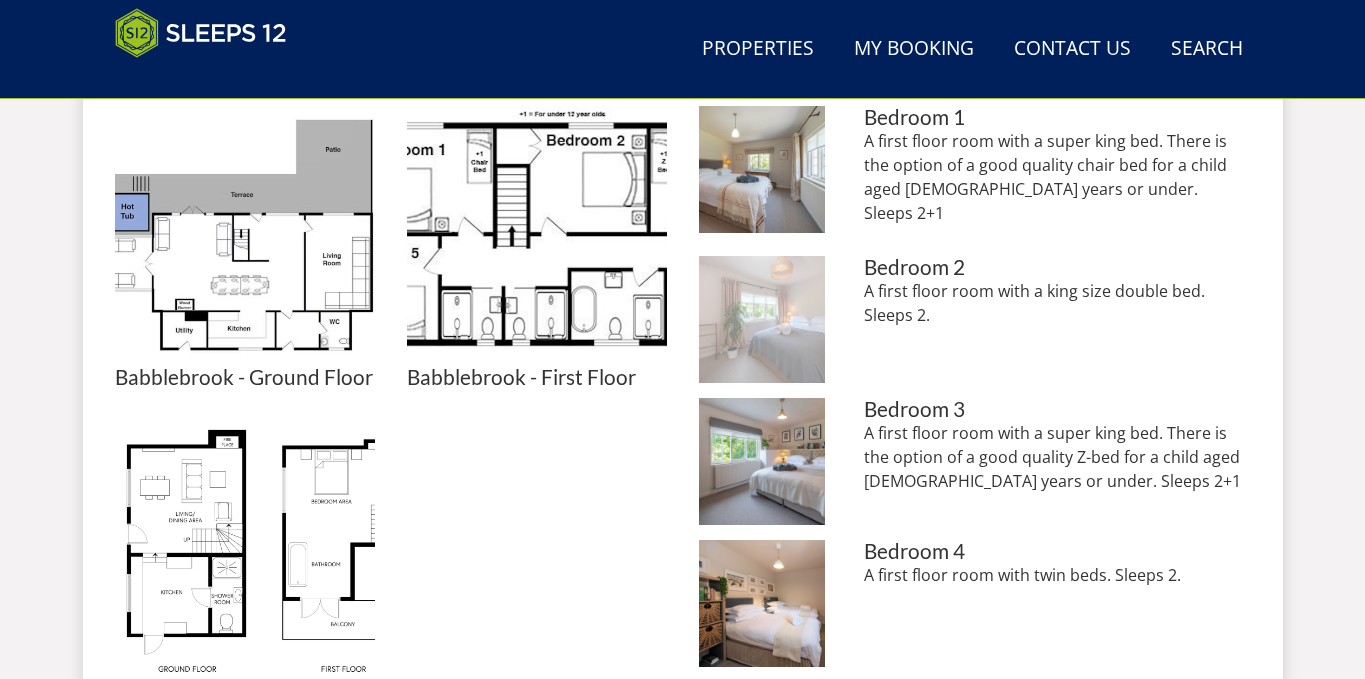 click at bounding box center [762, 319] 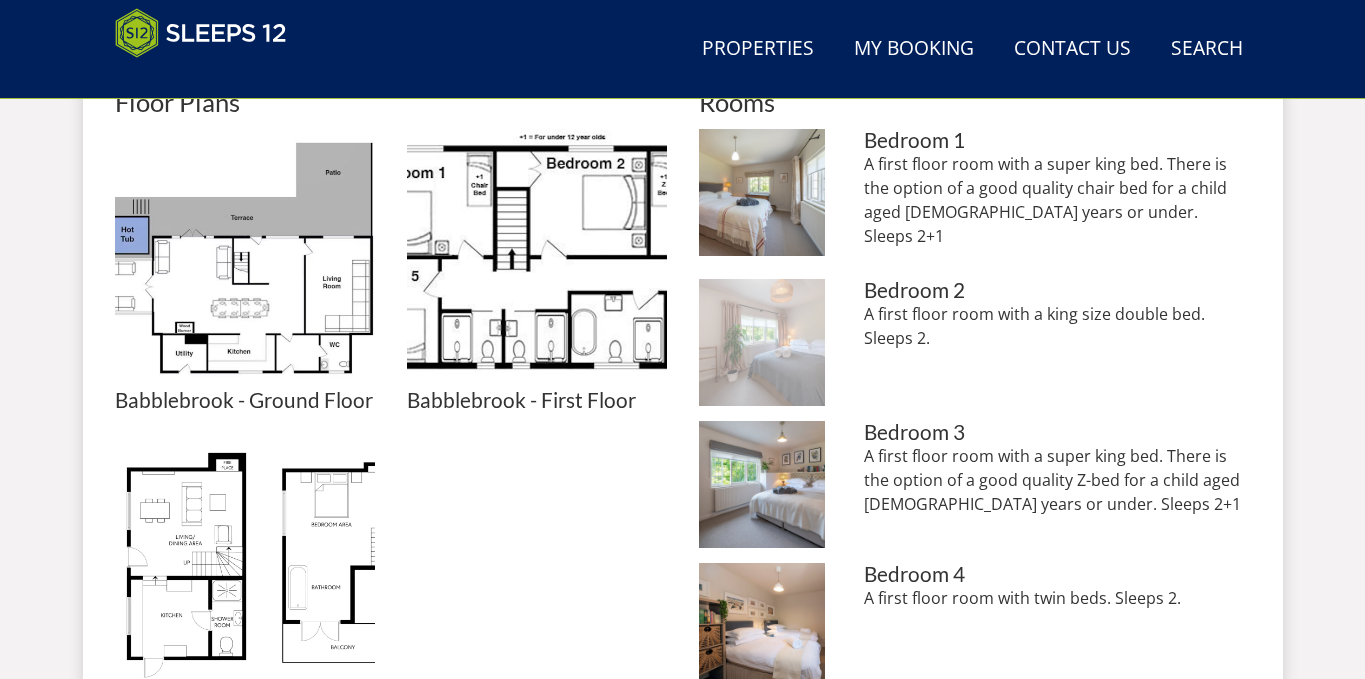 scroll, scrollTop: 905, scrollLeft: 0, axis: vertical 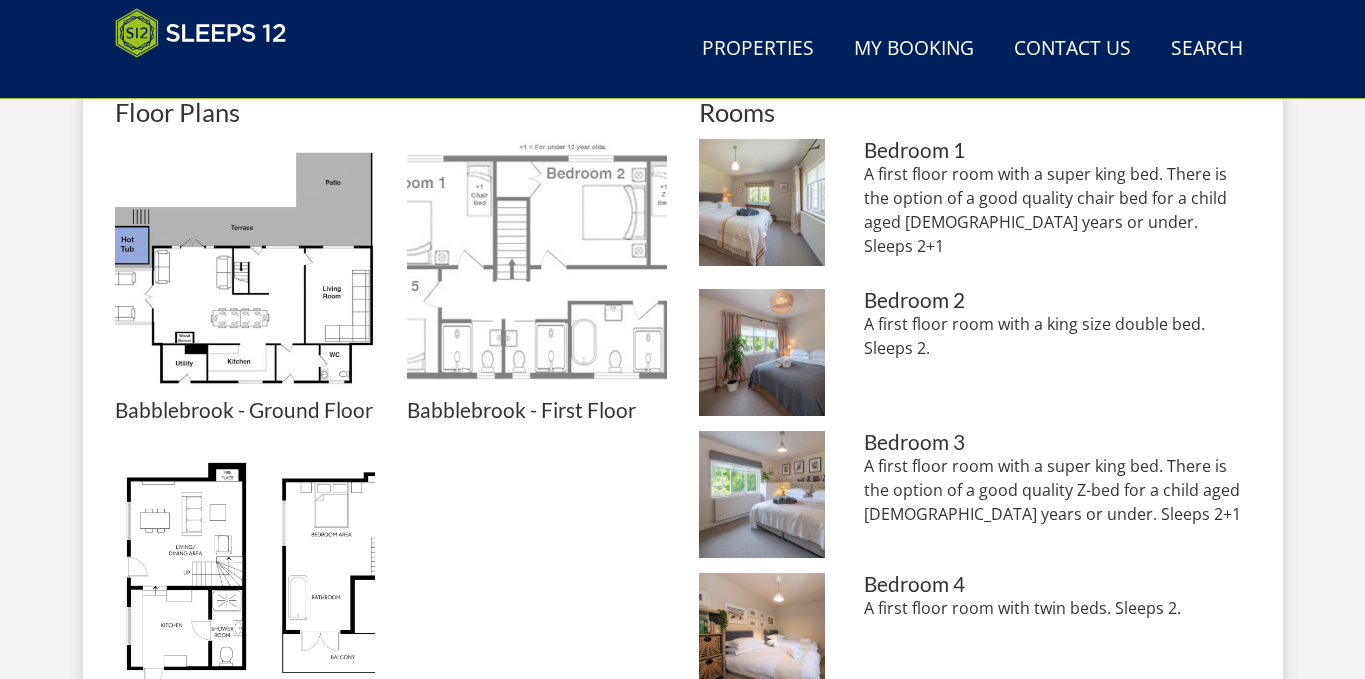 click at bounding box center [537, 269] 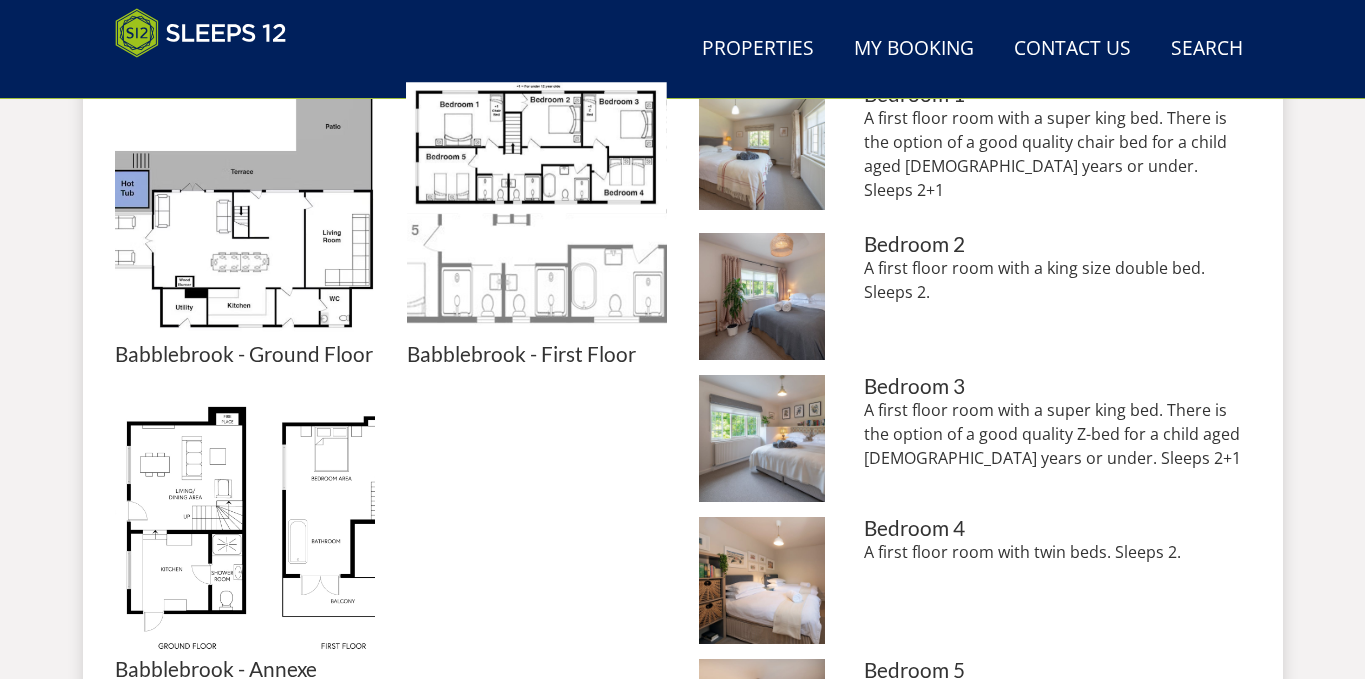 scroll, scrollTop: 962, scrollLeft: 0, axis: vertical 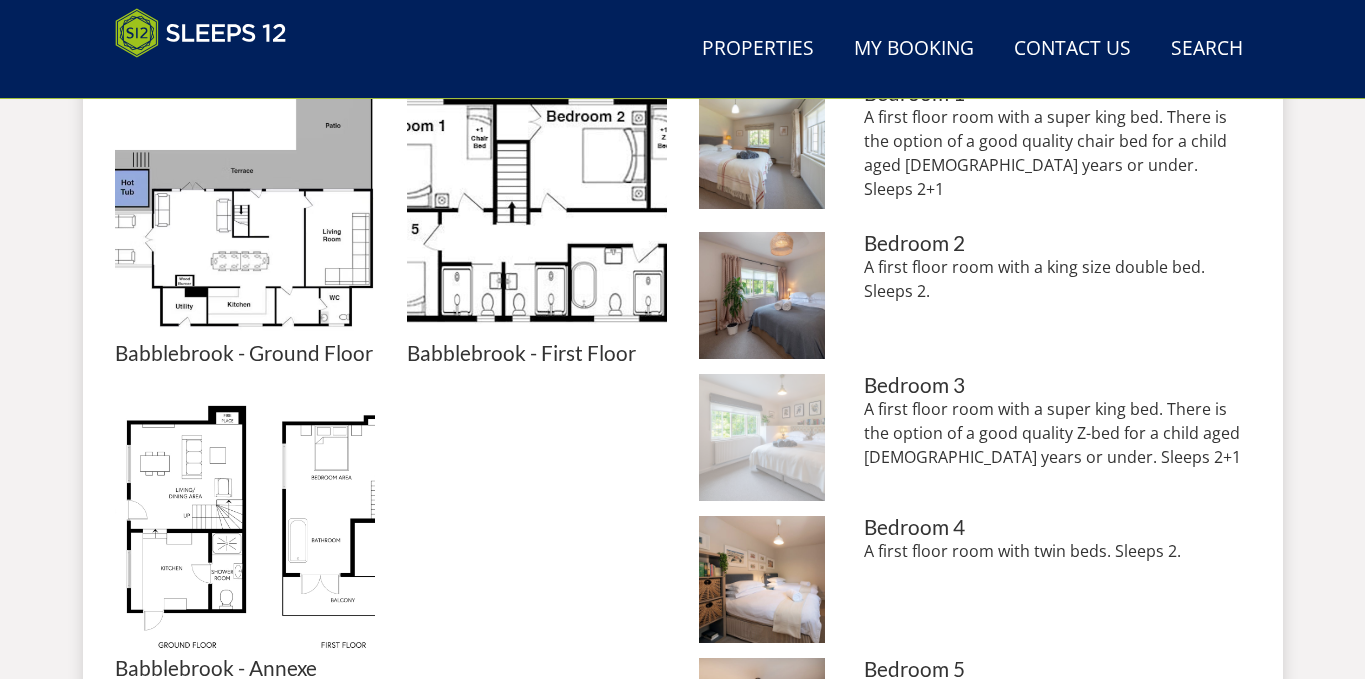 click at bounding box center [762, 437] 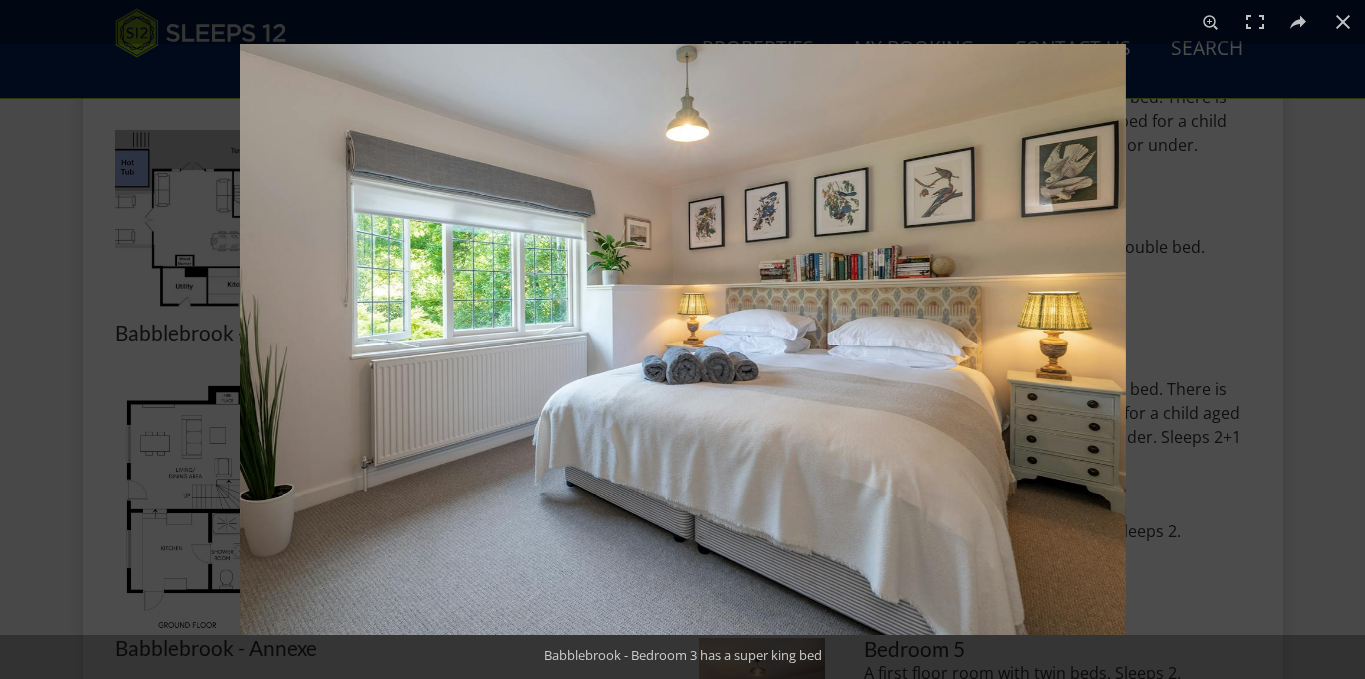 scroll, scrollTop: 988, scrollLeft: 0, axis: vertical 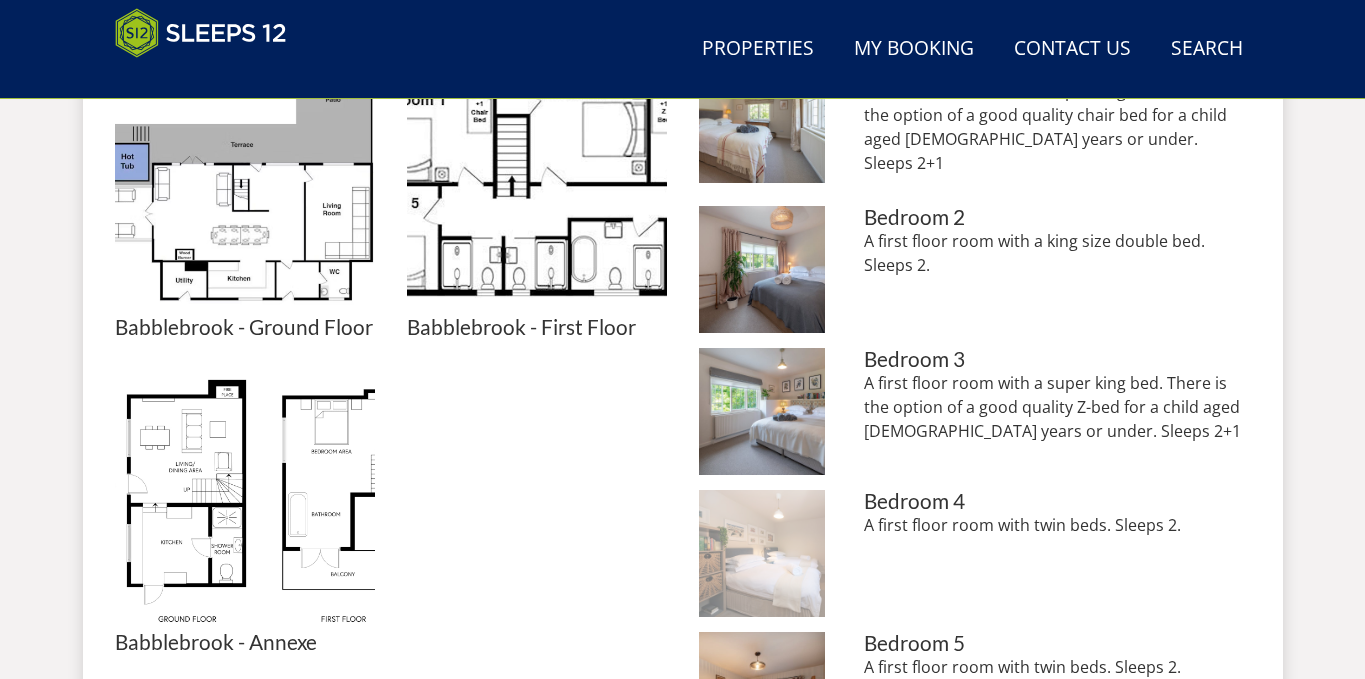 click at bounding box center (762, 553) 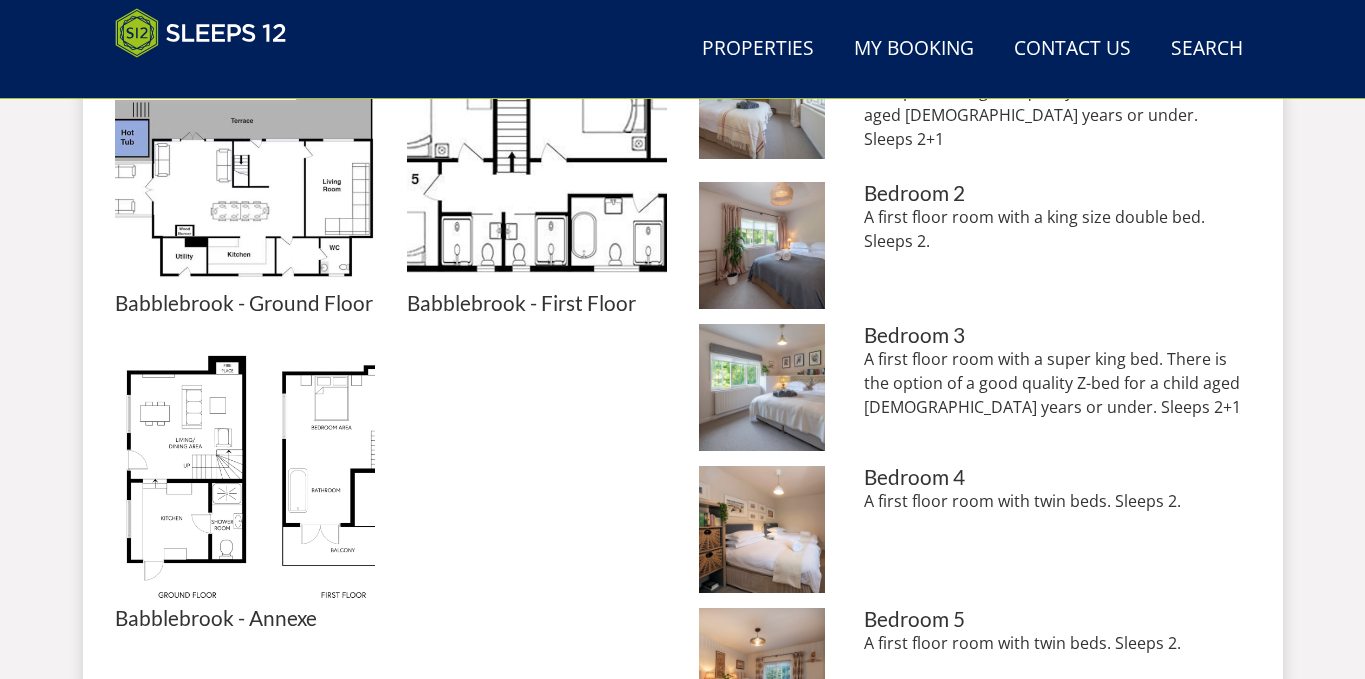 scroll, scrollTop: 1008, scrollLeft: 0, axis: vertical 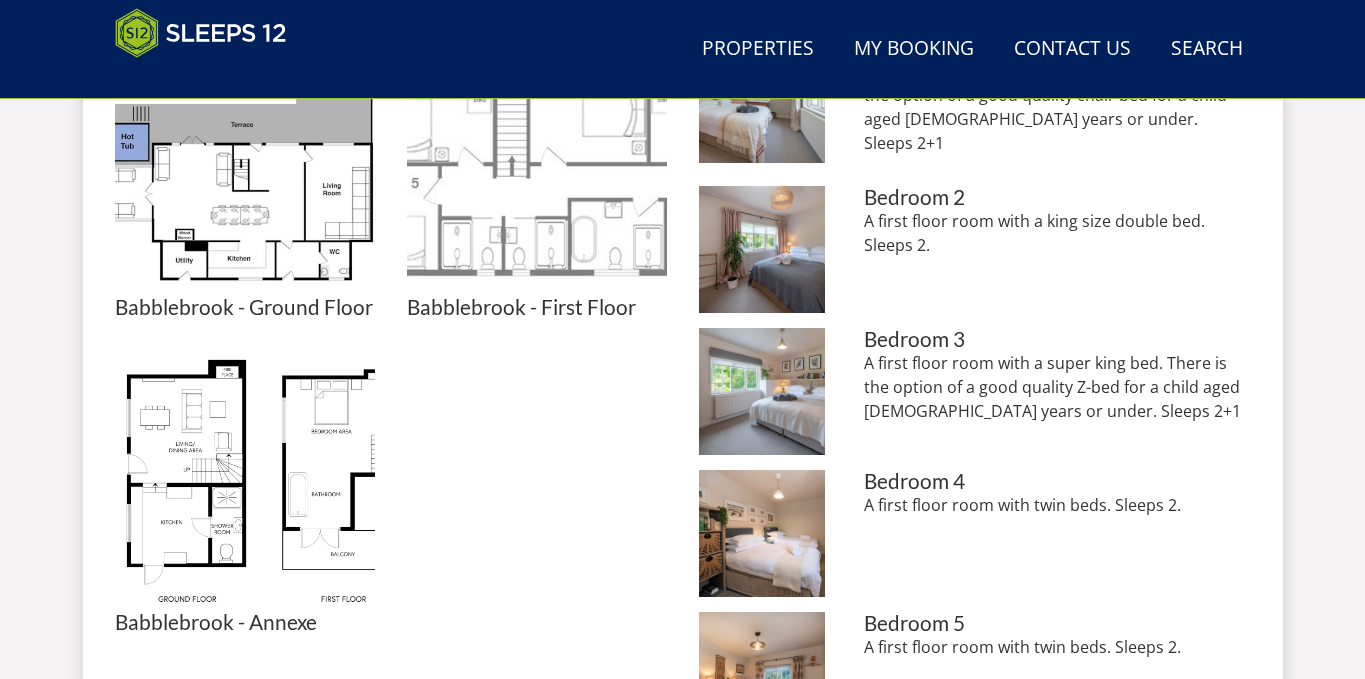 click at bounding box center [537, 166] 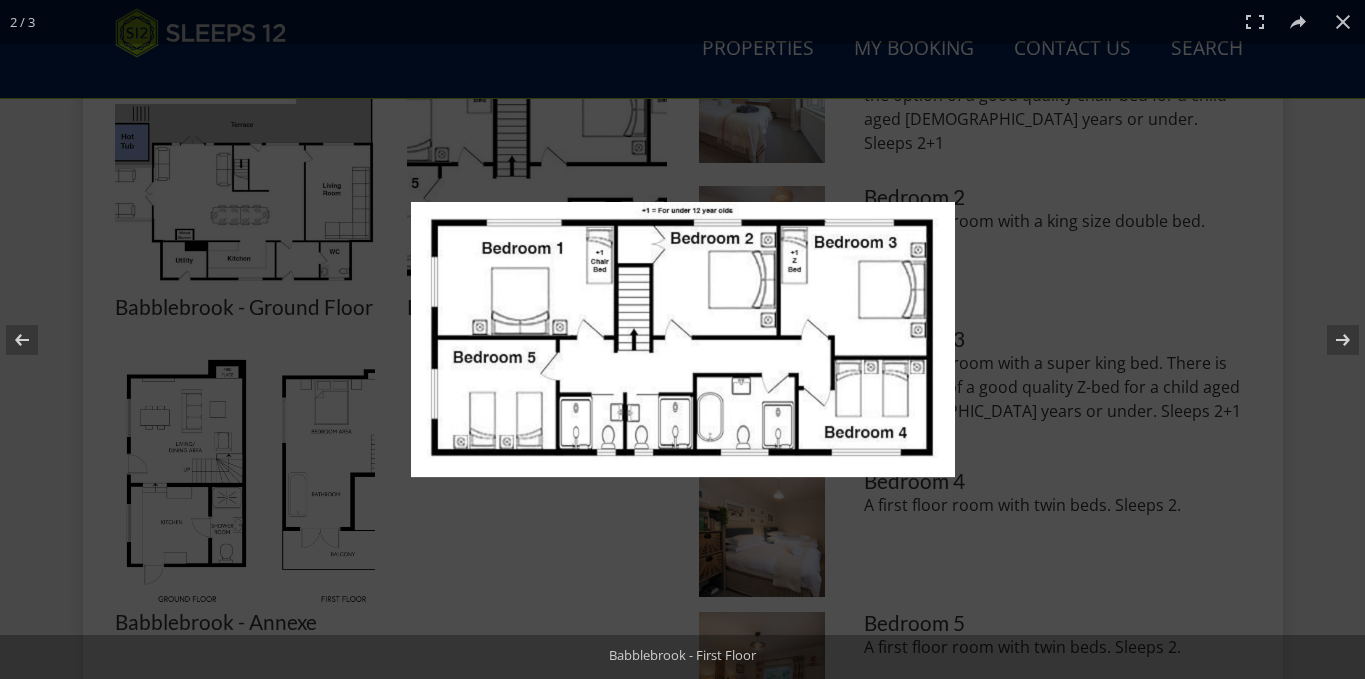 click at bounding box center [683, 339] 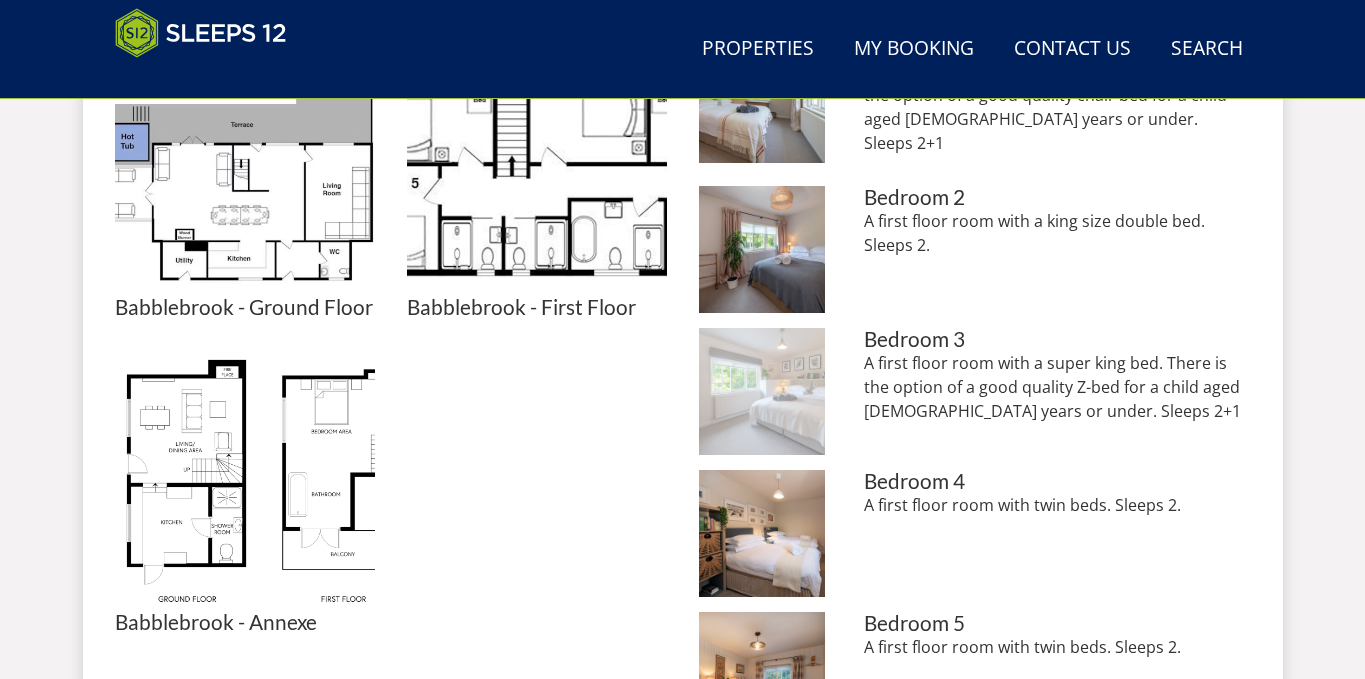 click at bounding box center [762, 391] 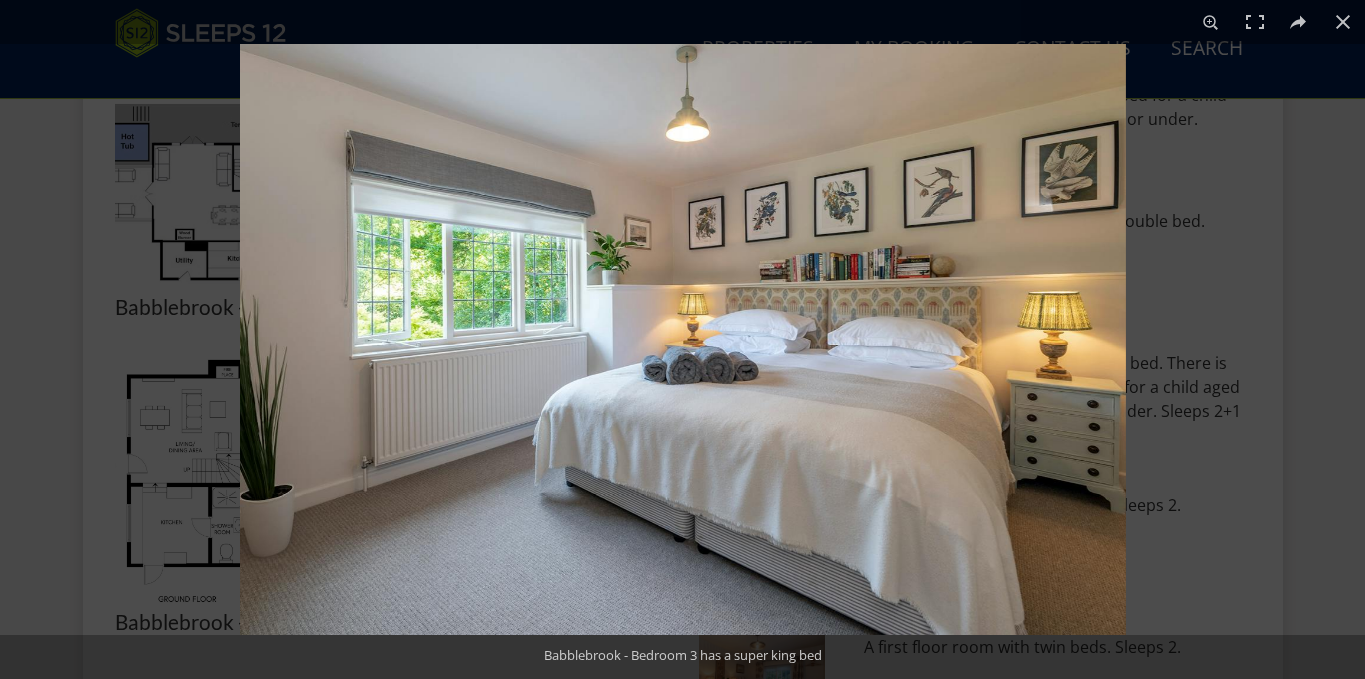 click at bounding box center (683, 339) 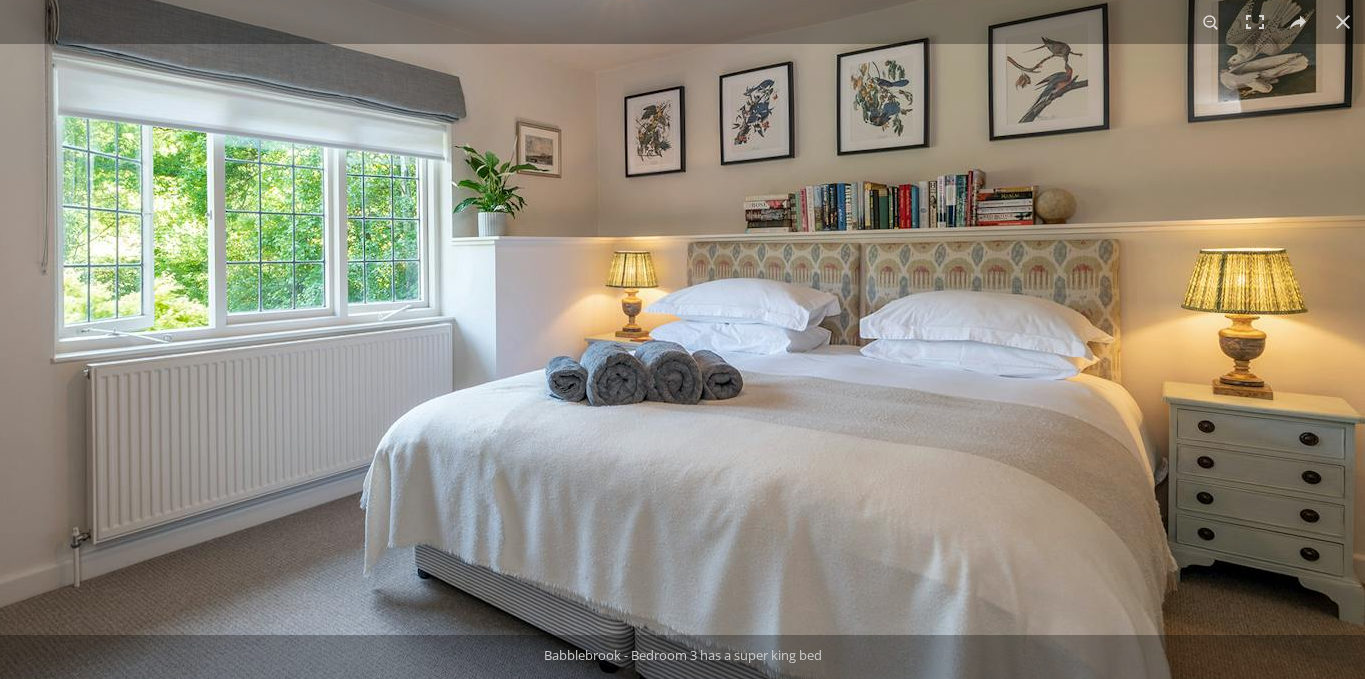 click at bounding box center (615, 329) 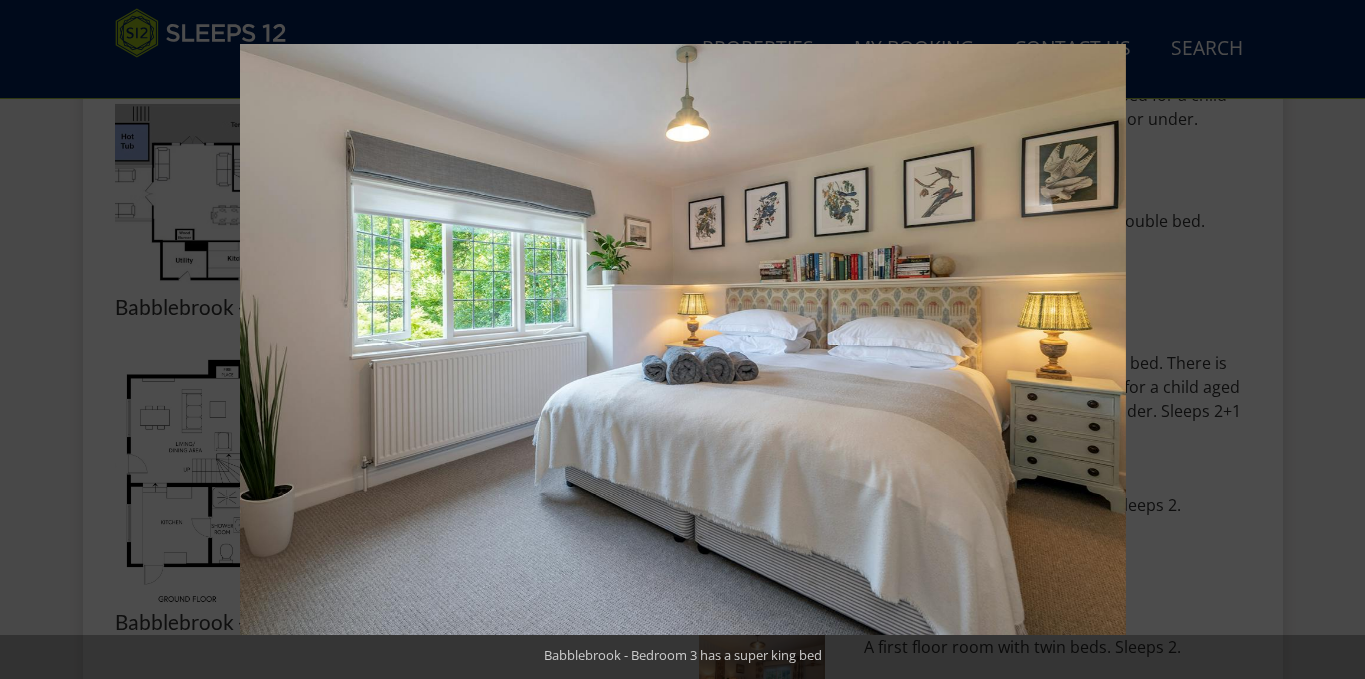 click at bounding box center [683, 339] 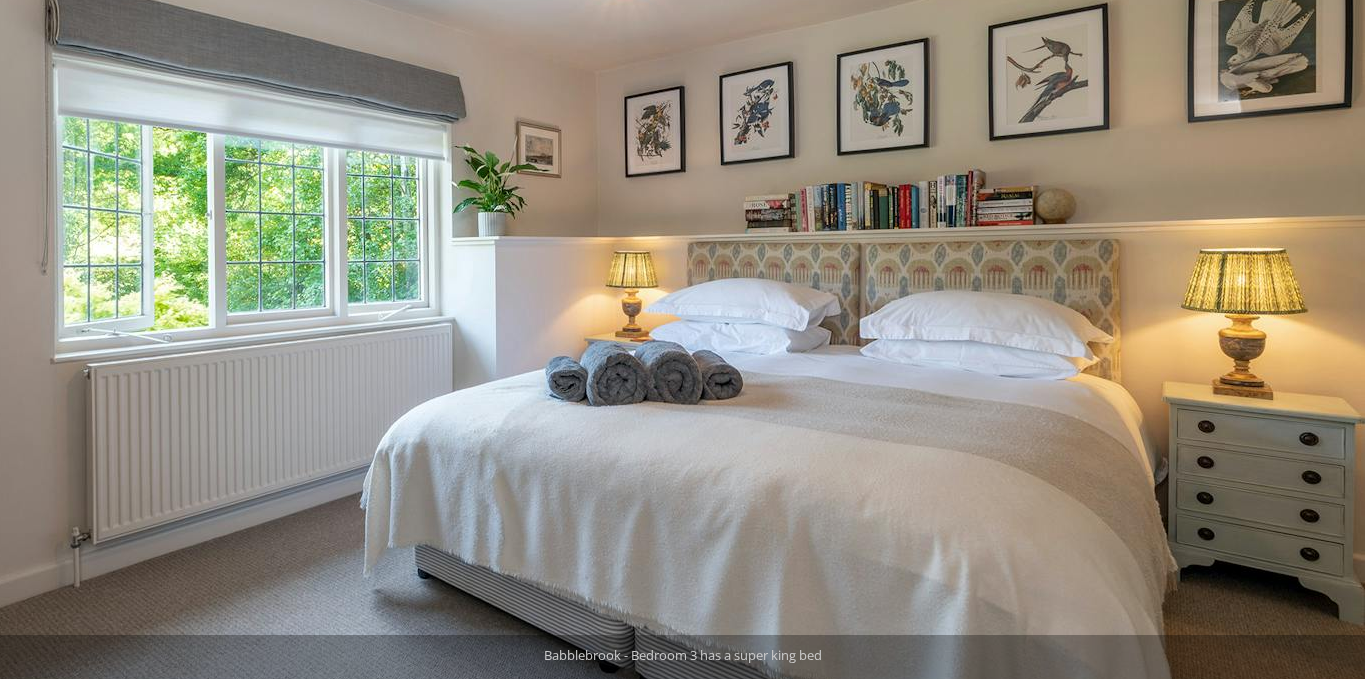 click at bounding box center (615, 329) 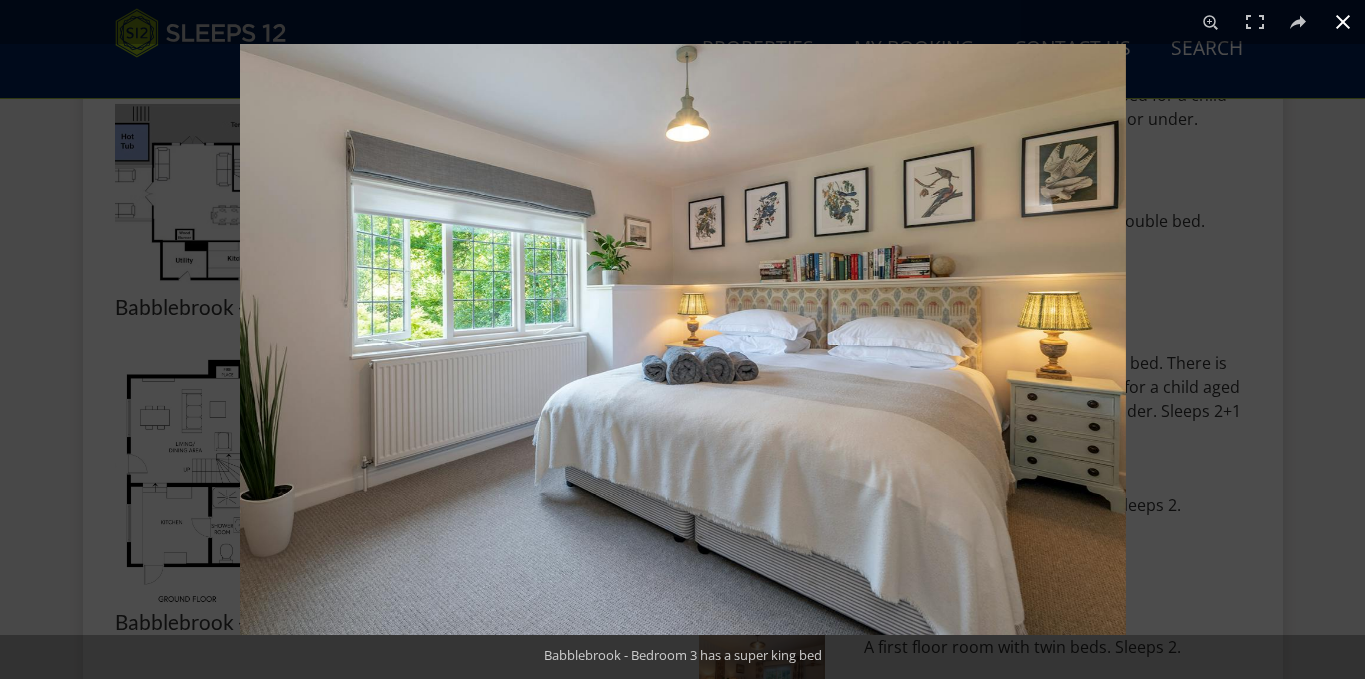 click at bounding box center (1343, 22) 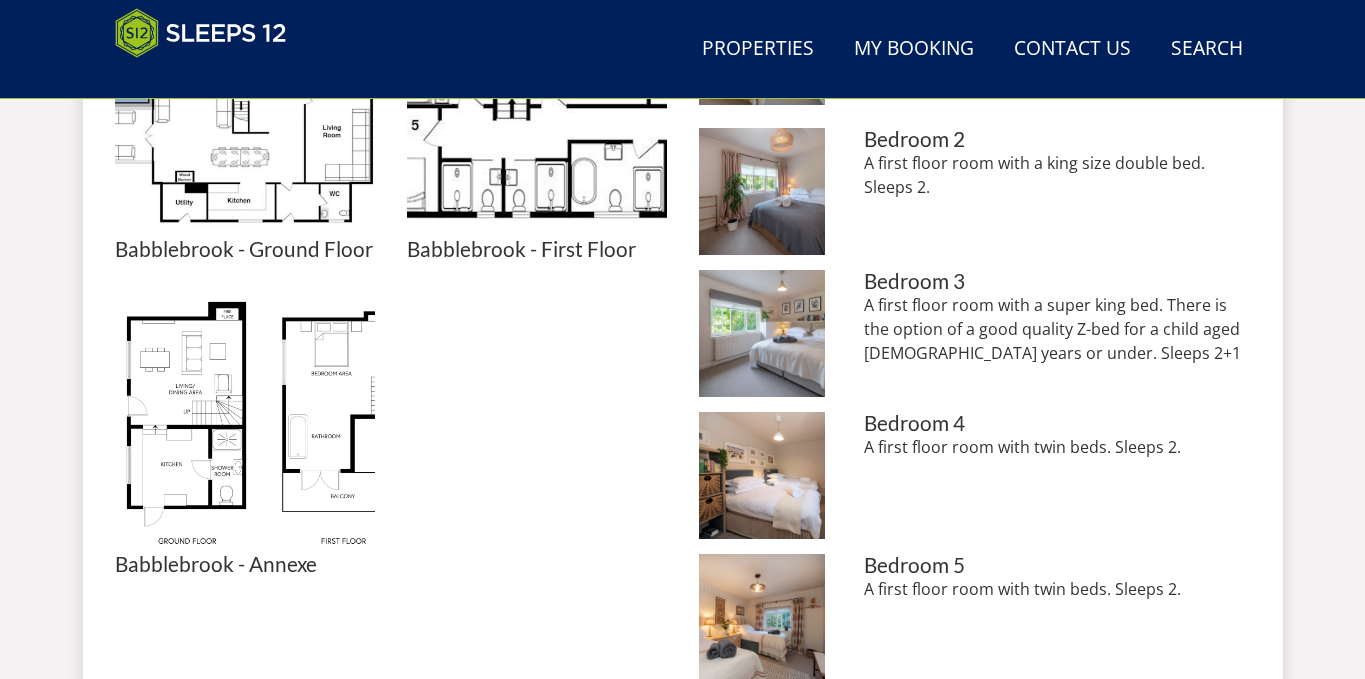 scroll, scrollTop: 1115, scrollLeft: 0, axis: vertical 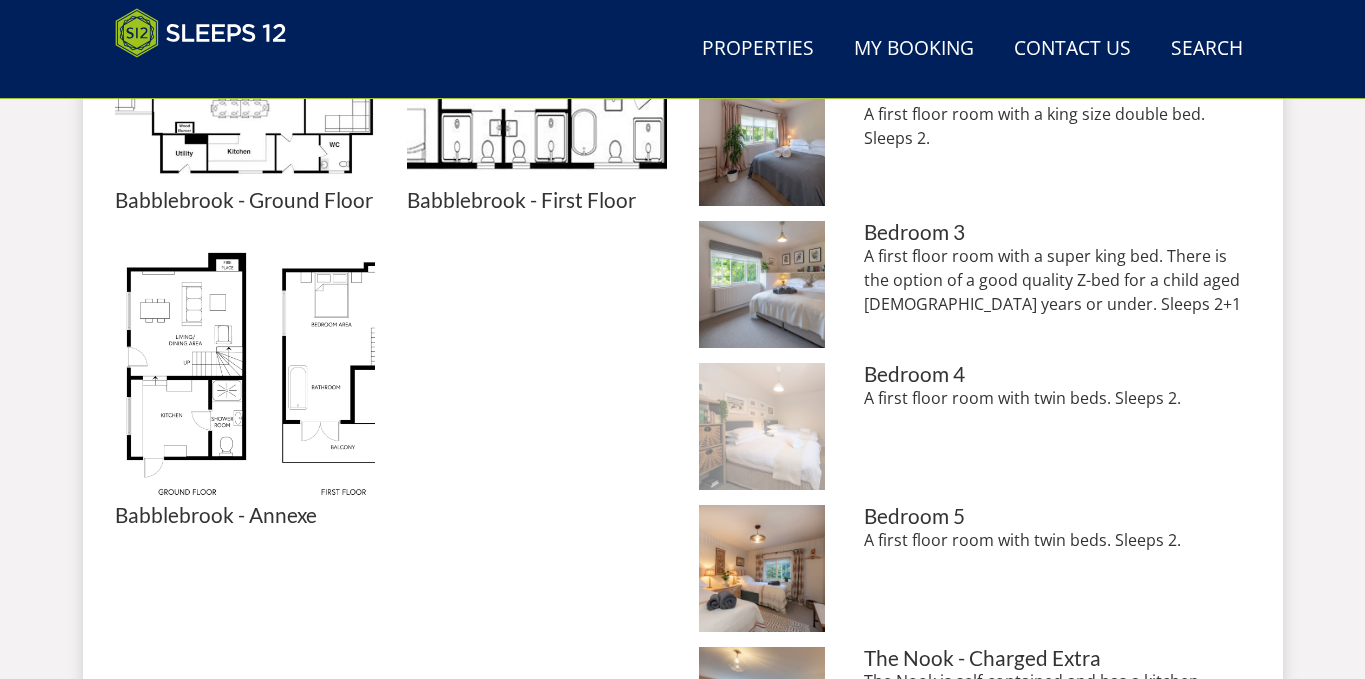 click at bounding box center (762, 426) 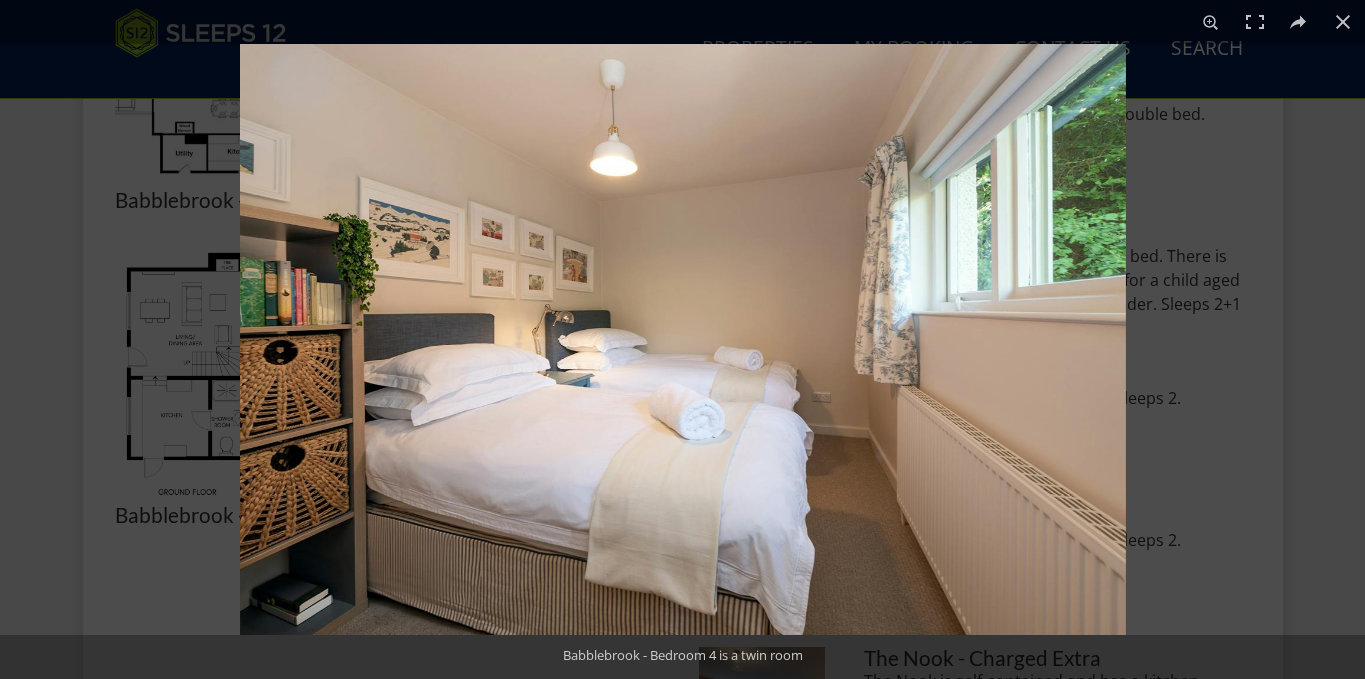 click at bounding box center (683, 339) 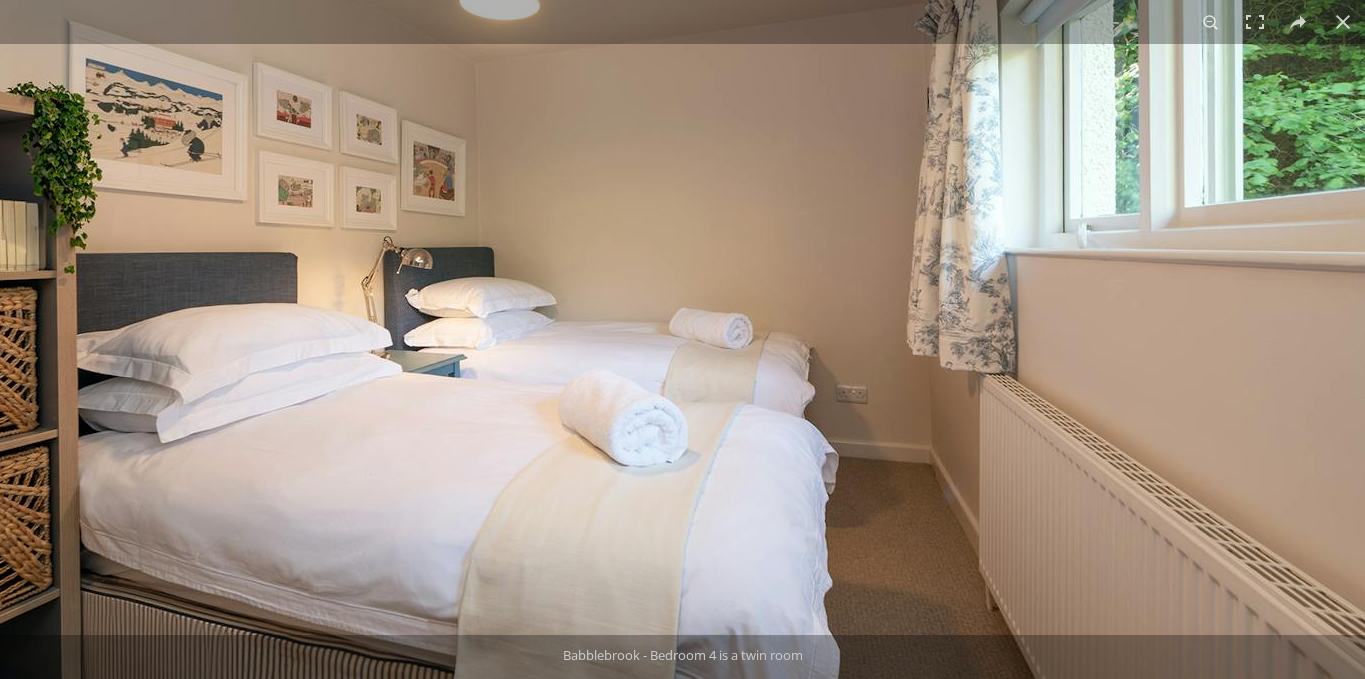 click at bounding box center (617, 296) 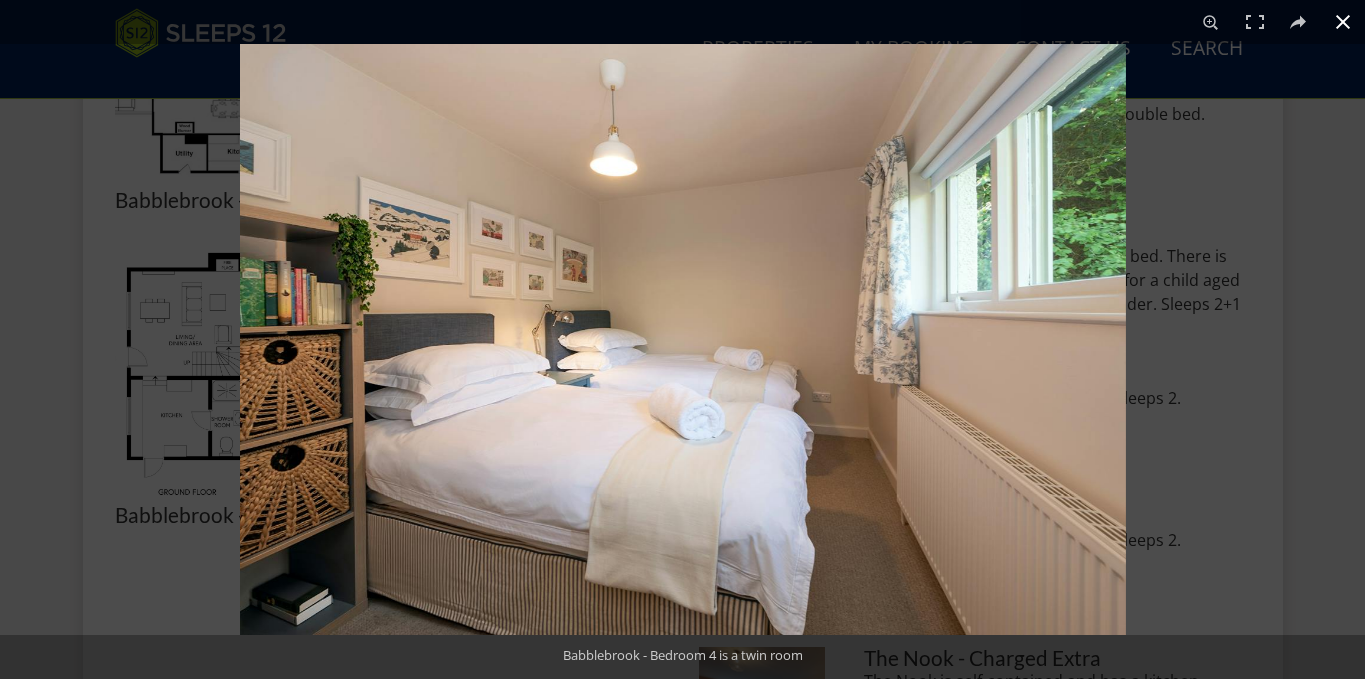 click at bounding box center [1343, 22] 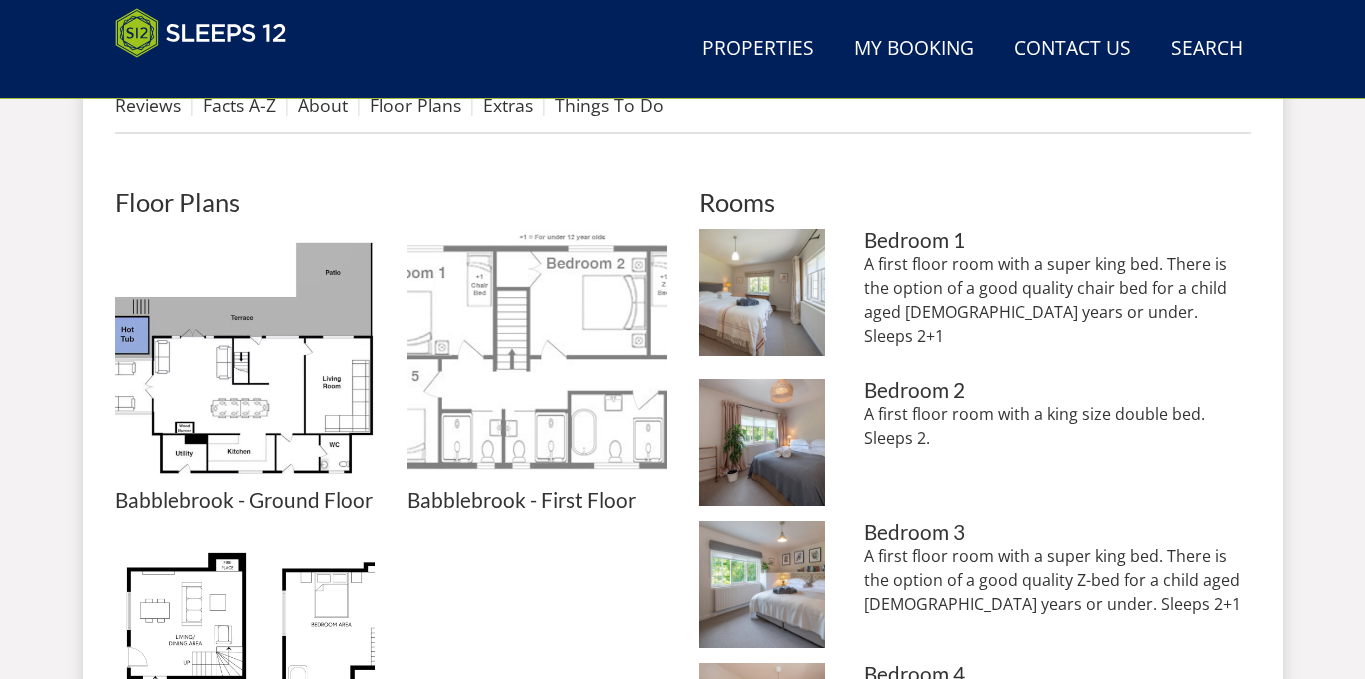 scroll, scrollTop: 816, scrollLeft: 0, axis: vertical 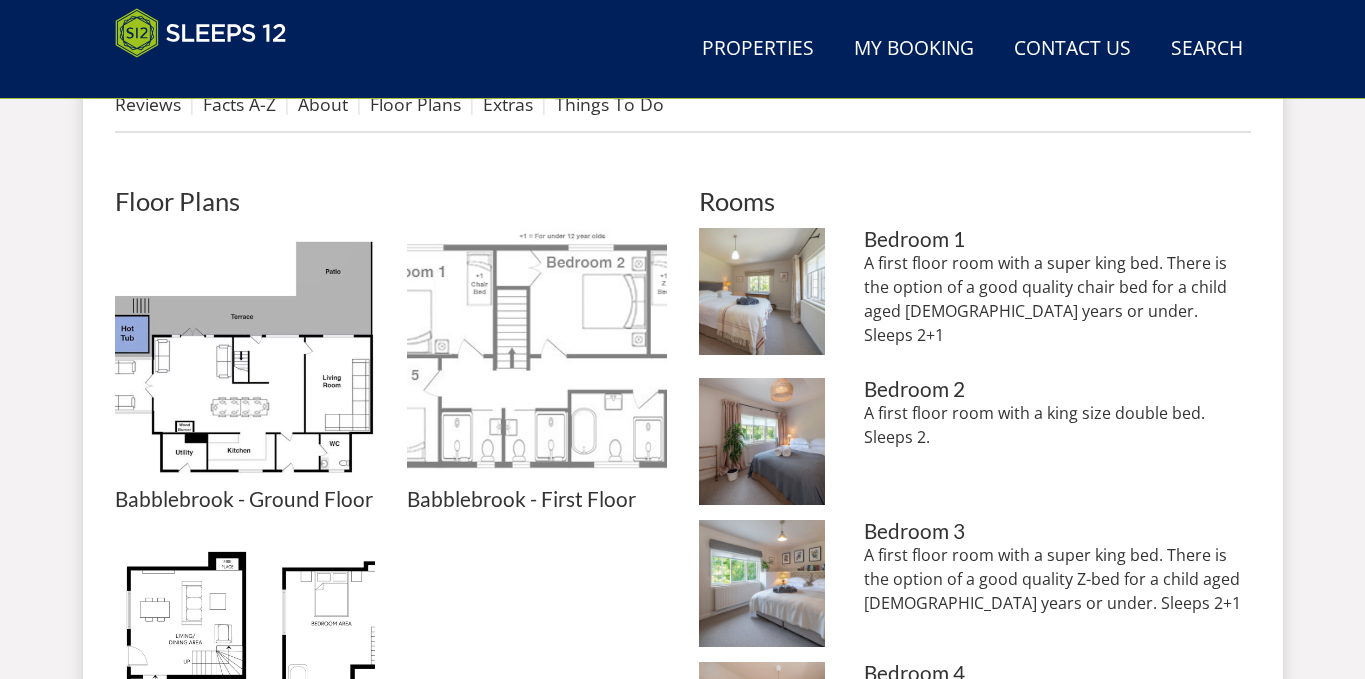 click at bounding box center [537, 358] 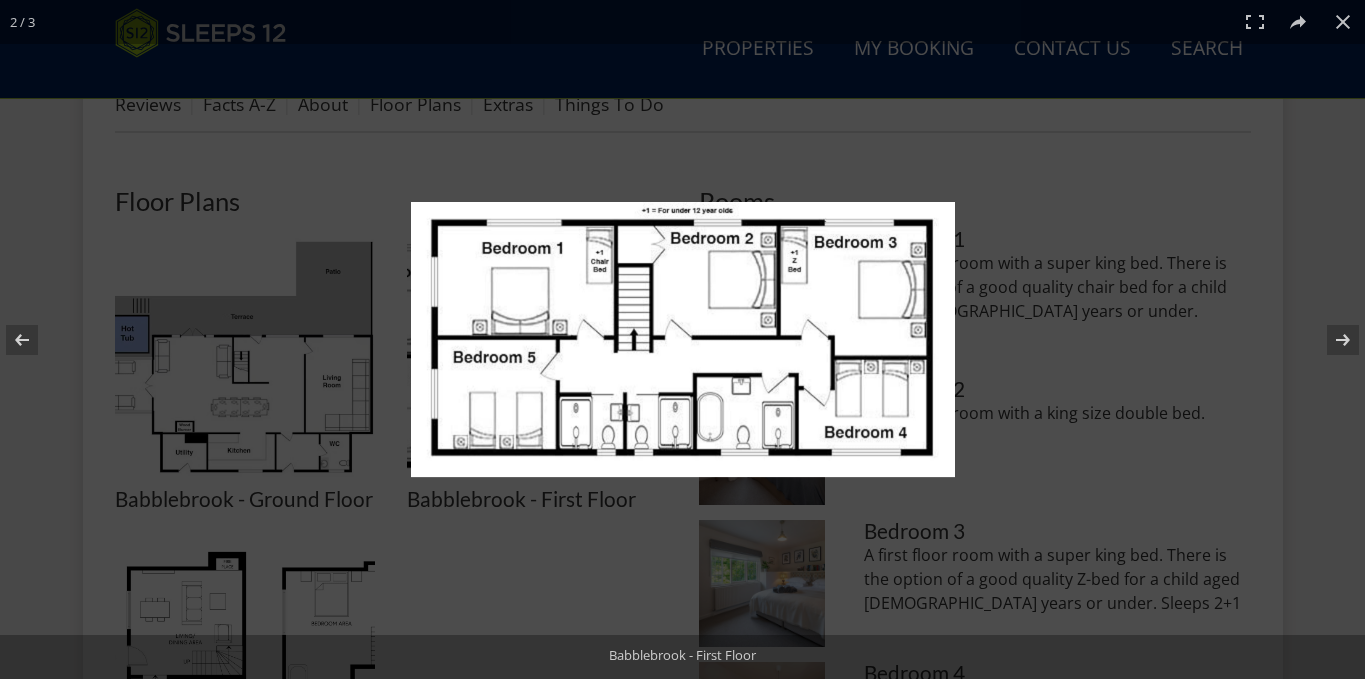 click at bounding box center [683, 339] 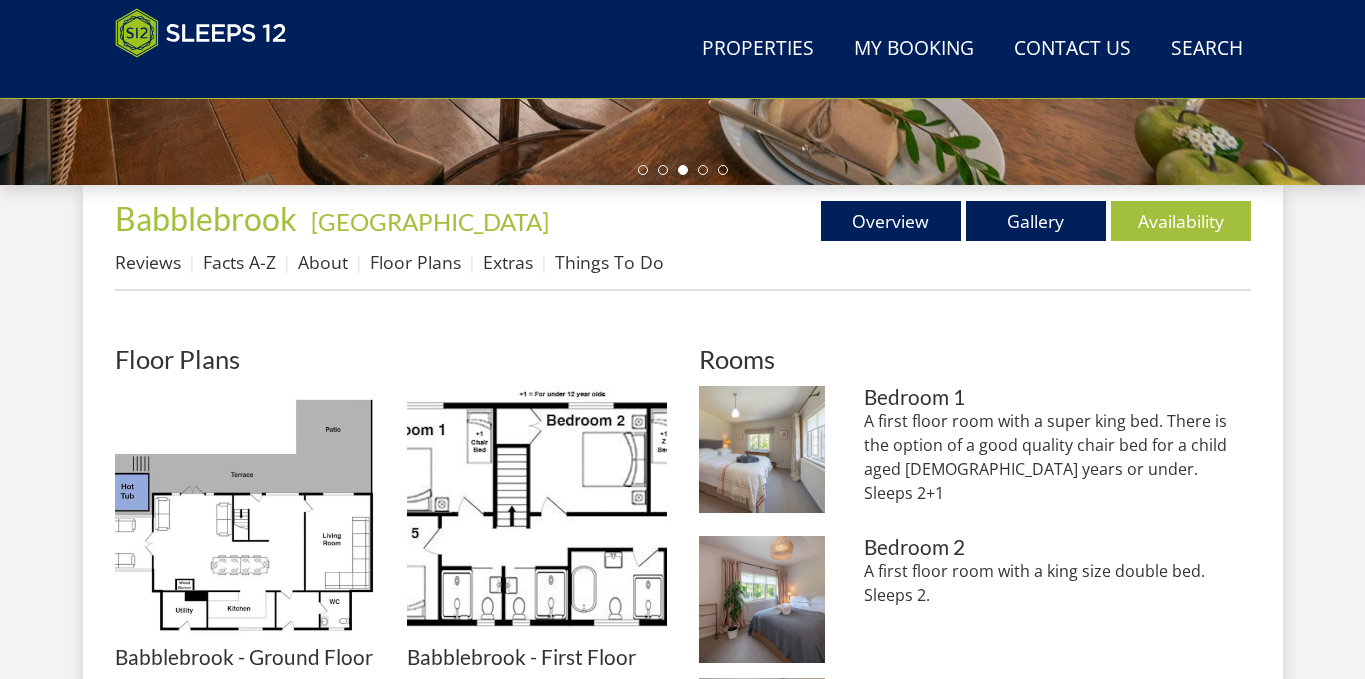 scroll, scrollTop: 663, scrollLeft: 0, axis: vertical 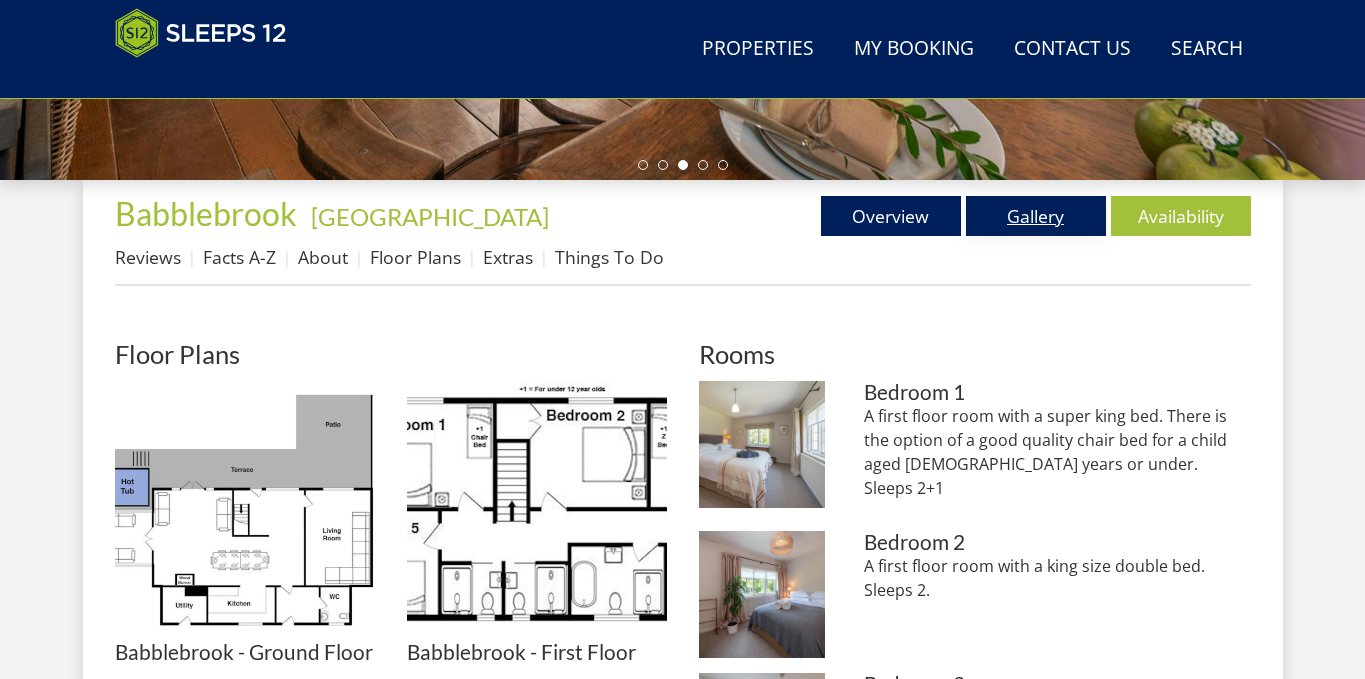 click on "Gallery" at bounding box center [1036, 216] 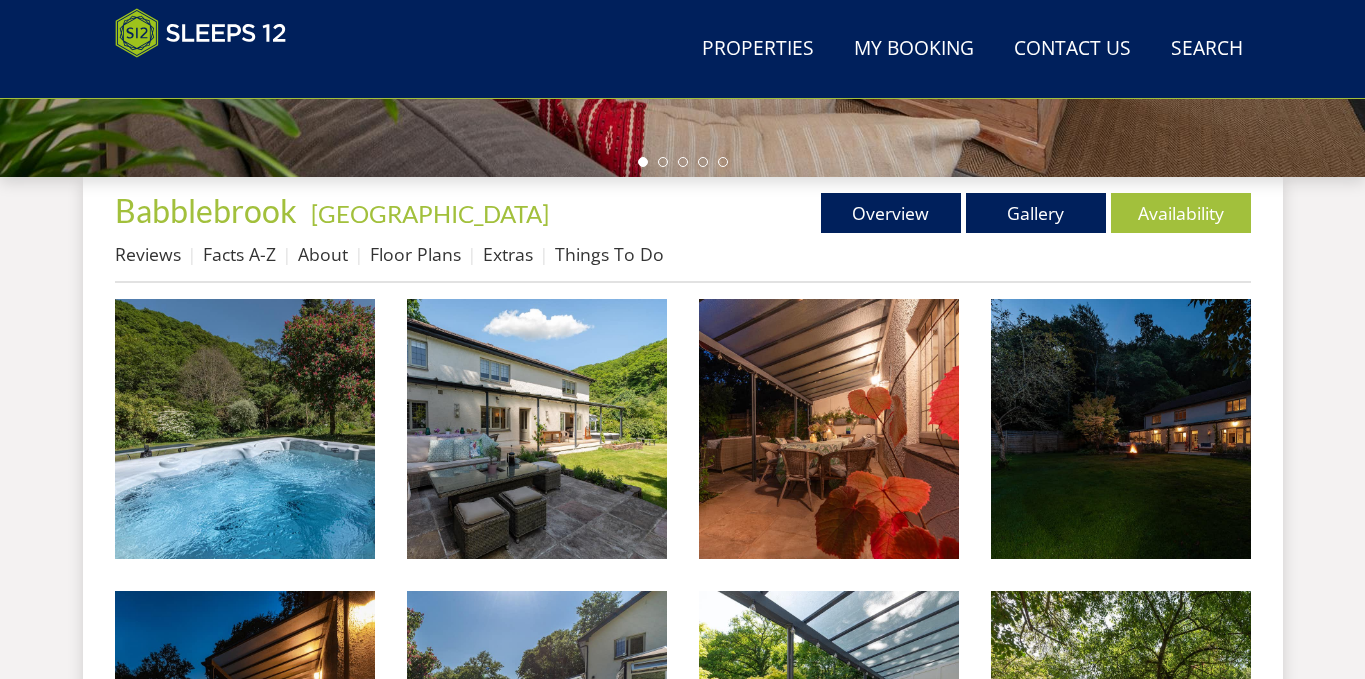 scroll, scrollTop: 667, scrollLeft: 0, axis: vertical 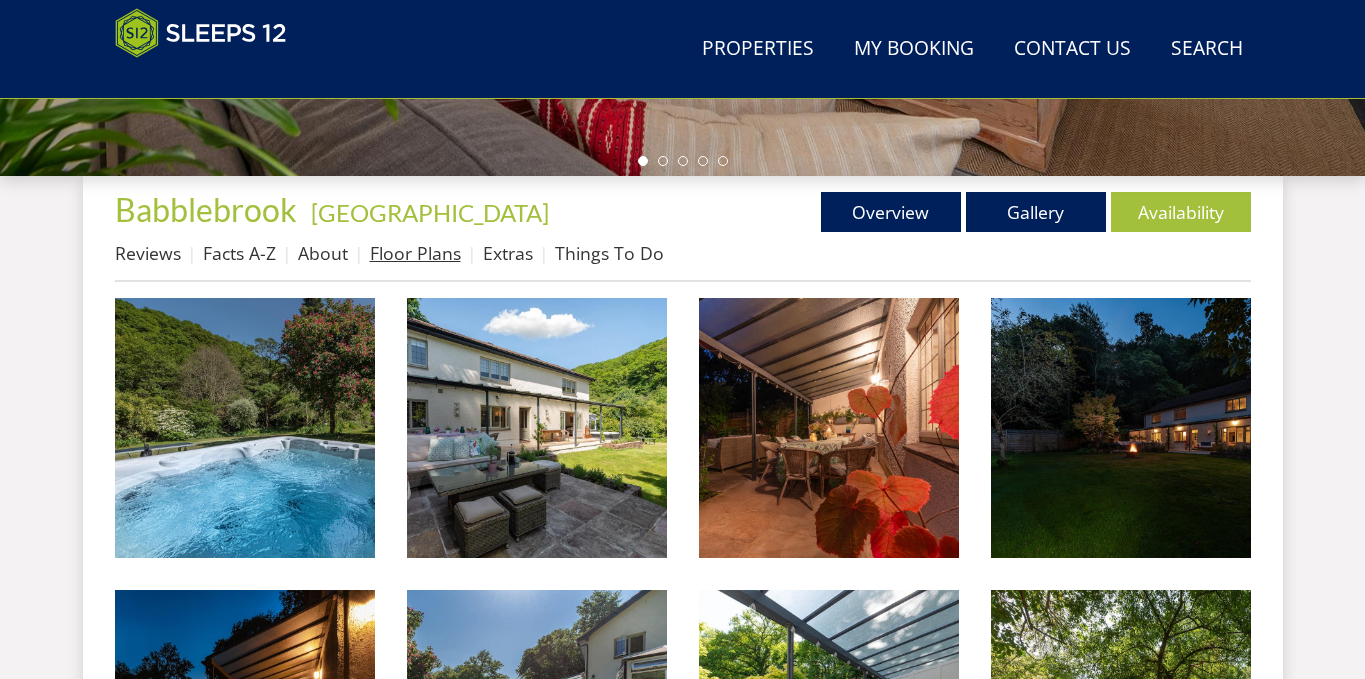 click on "Floor Plans" at bounding box center [415, 253] 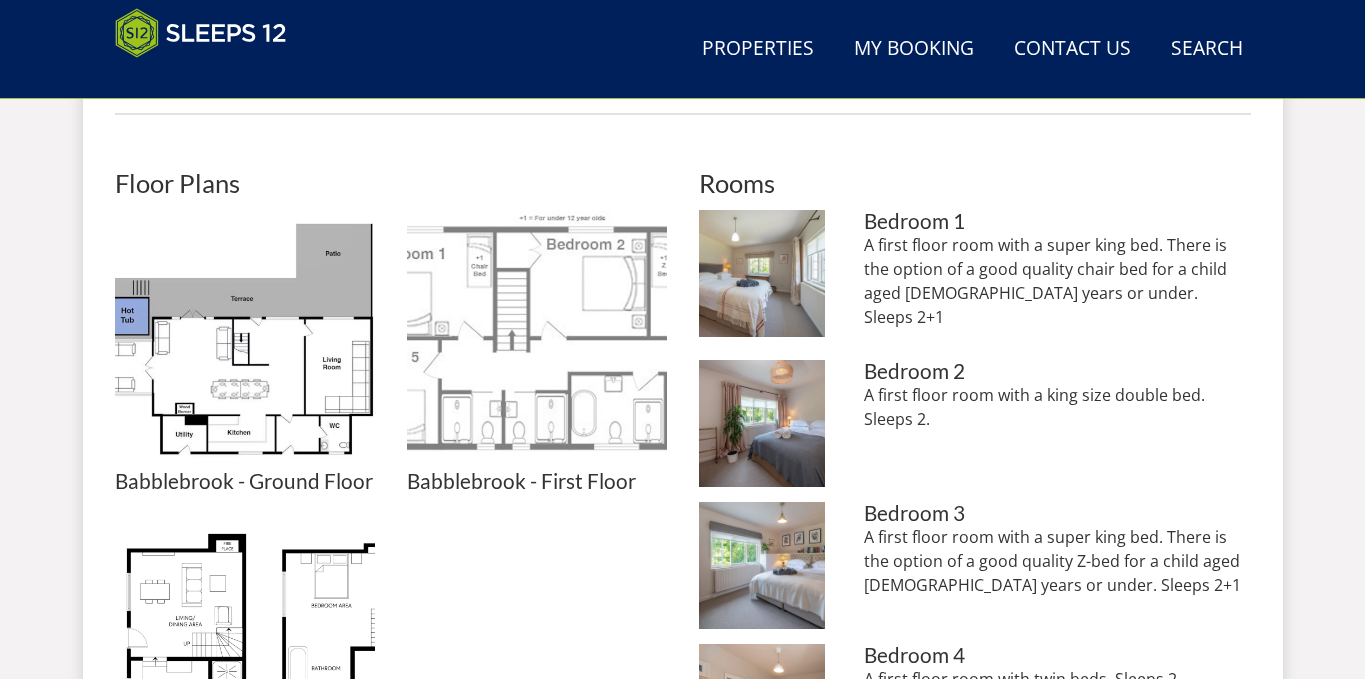 scroll, scrollTop: 836, scrollLeft: 0, axis: vertical 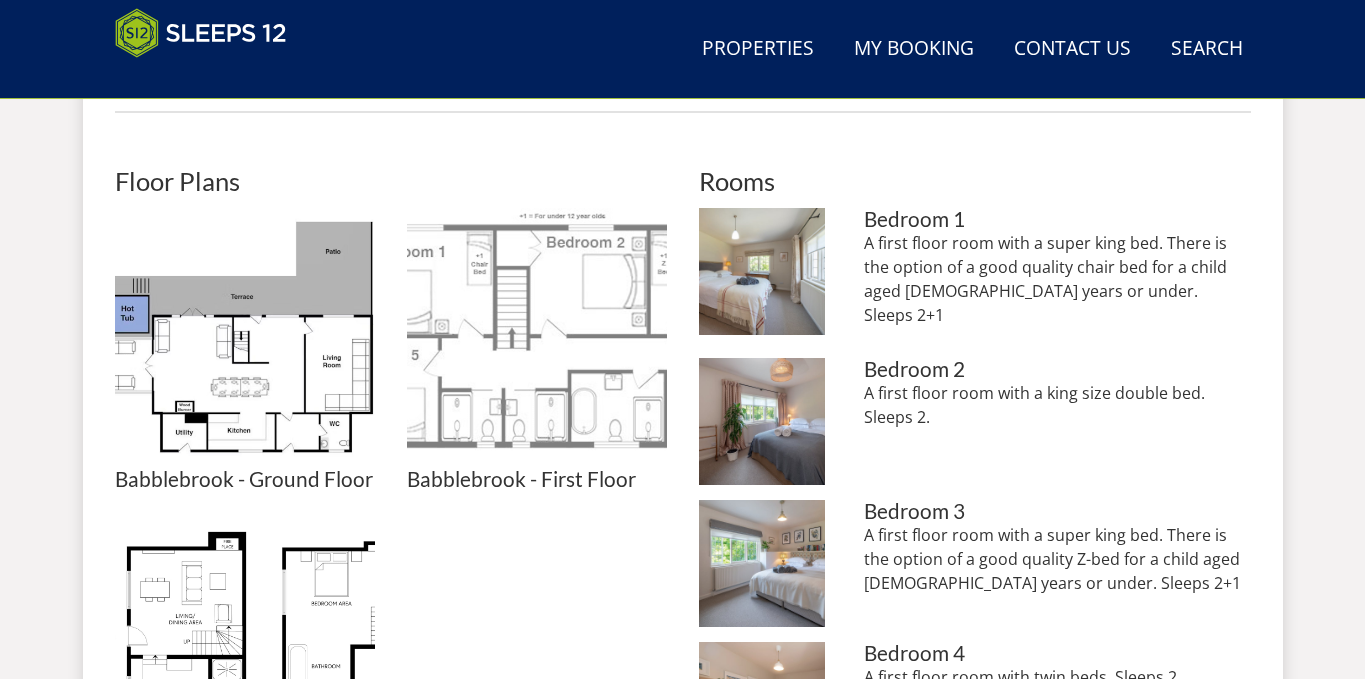 click at bounding box center (537, 338) 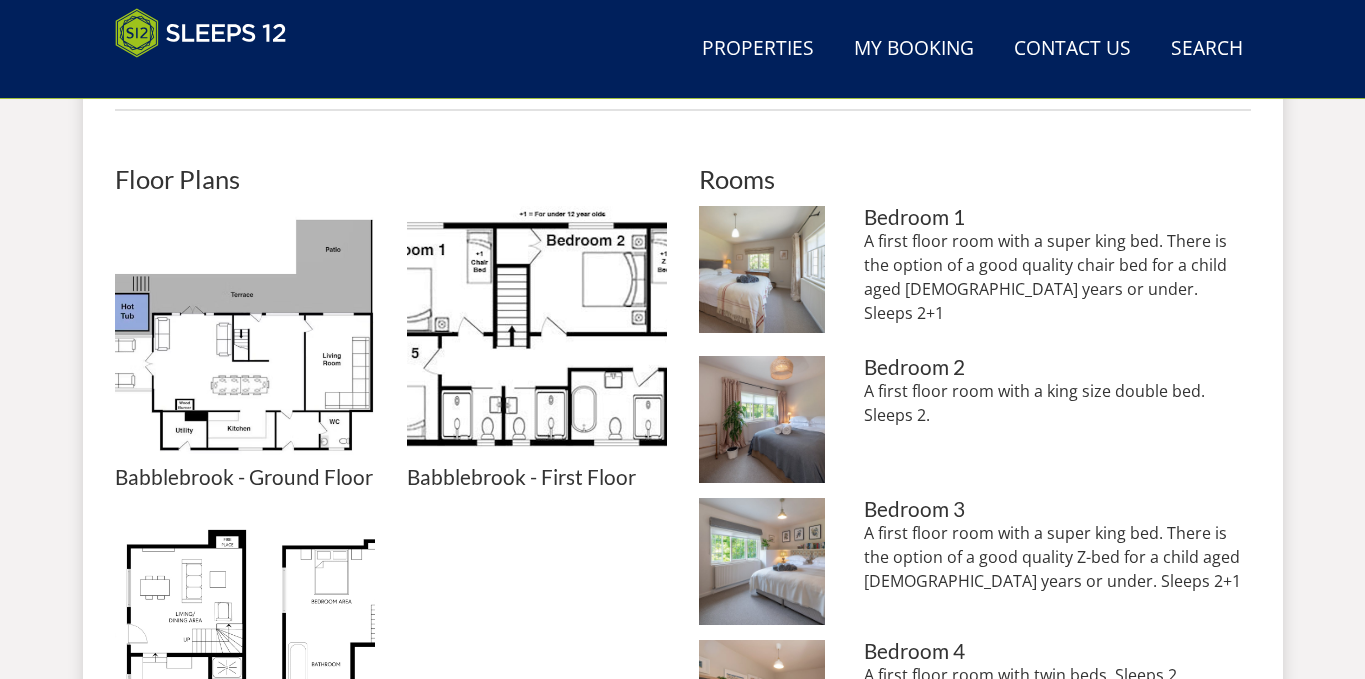 scroll, scrollTop: 839, scrollLeft: 0, axis: vertical 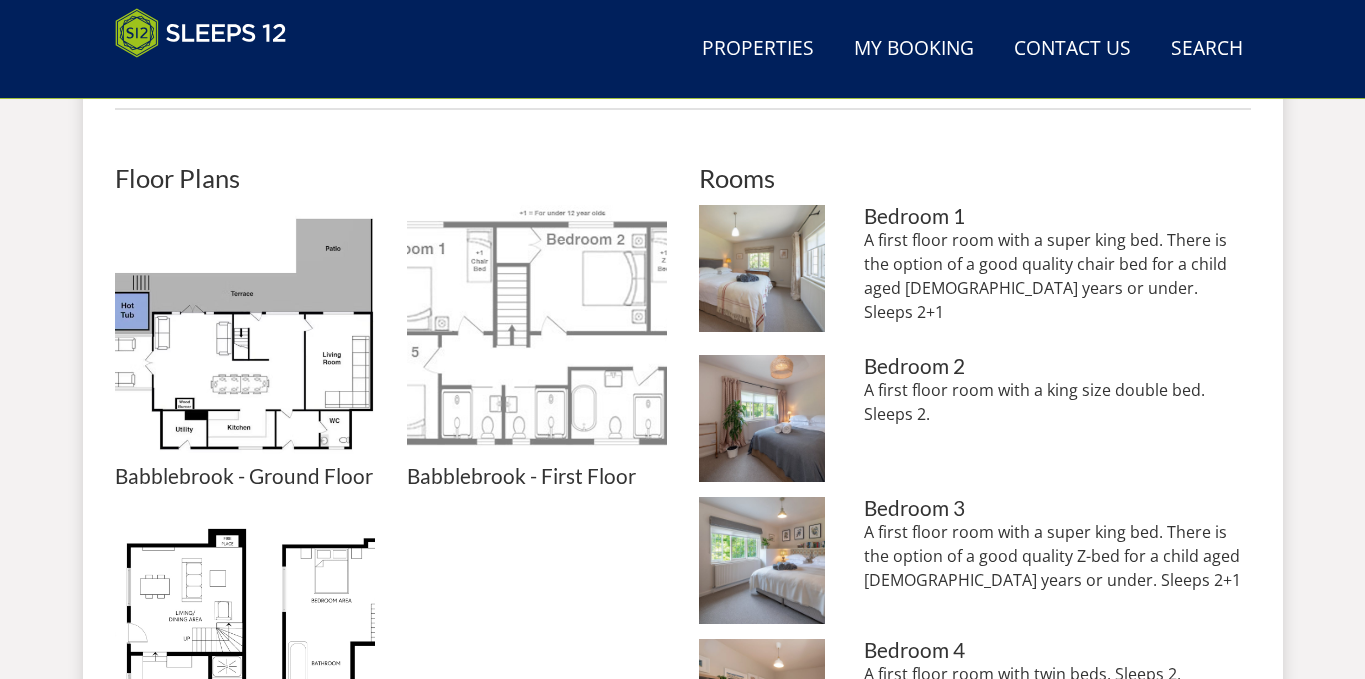 click at bounding box center [537, 335] 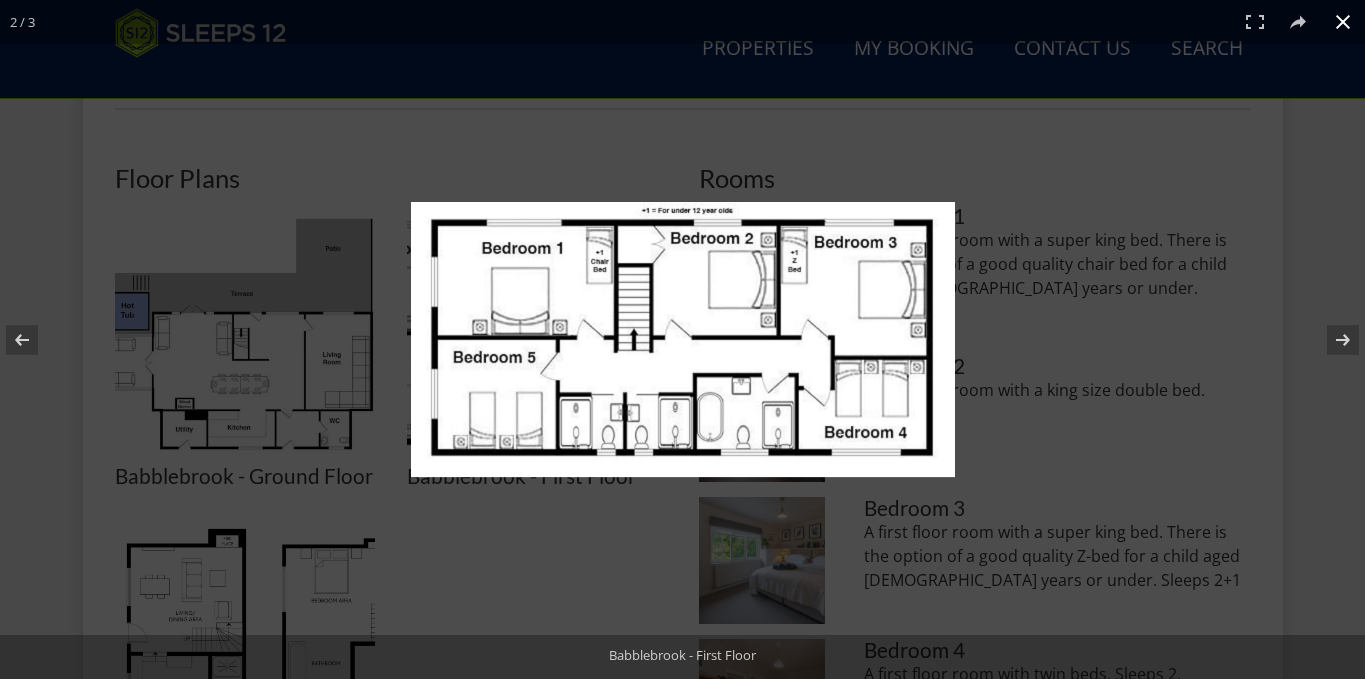 click at bounding box center (682, 339) 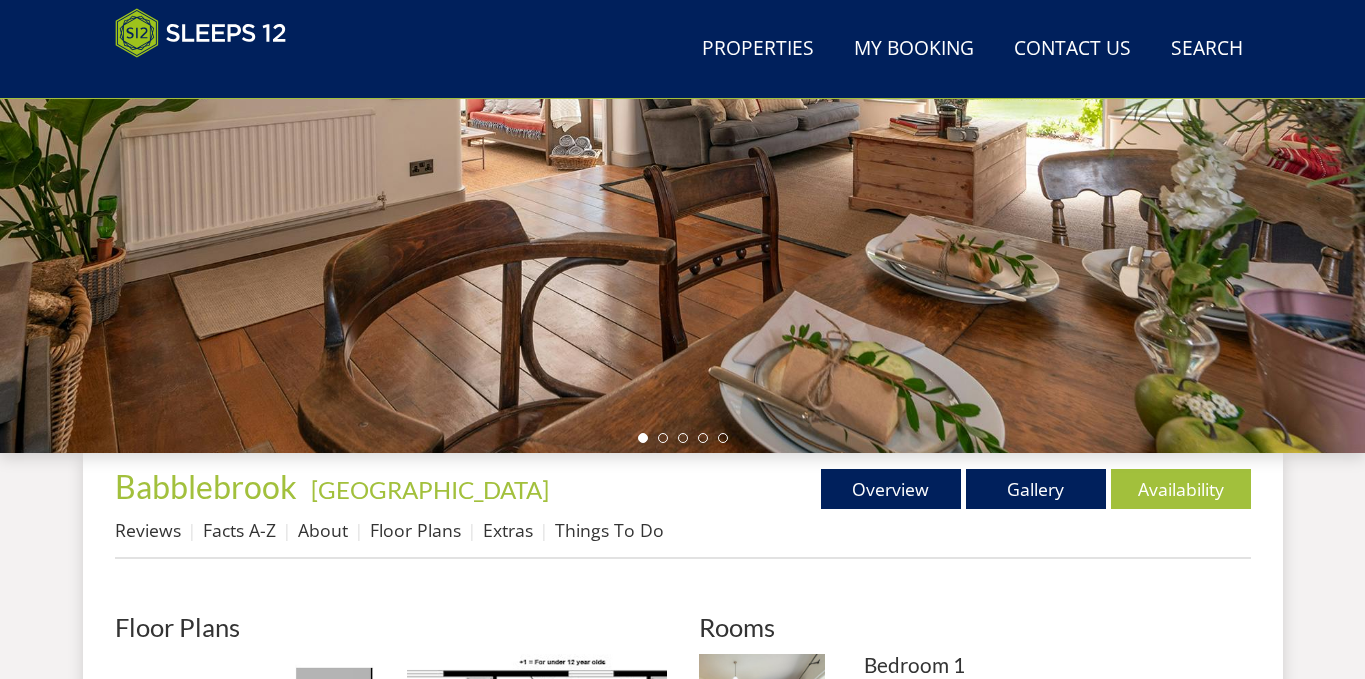 scroll, scrollTop: 393, scrollLeft: 0, axis: vertical 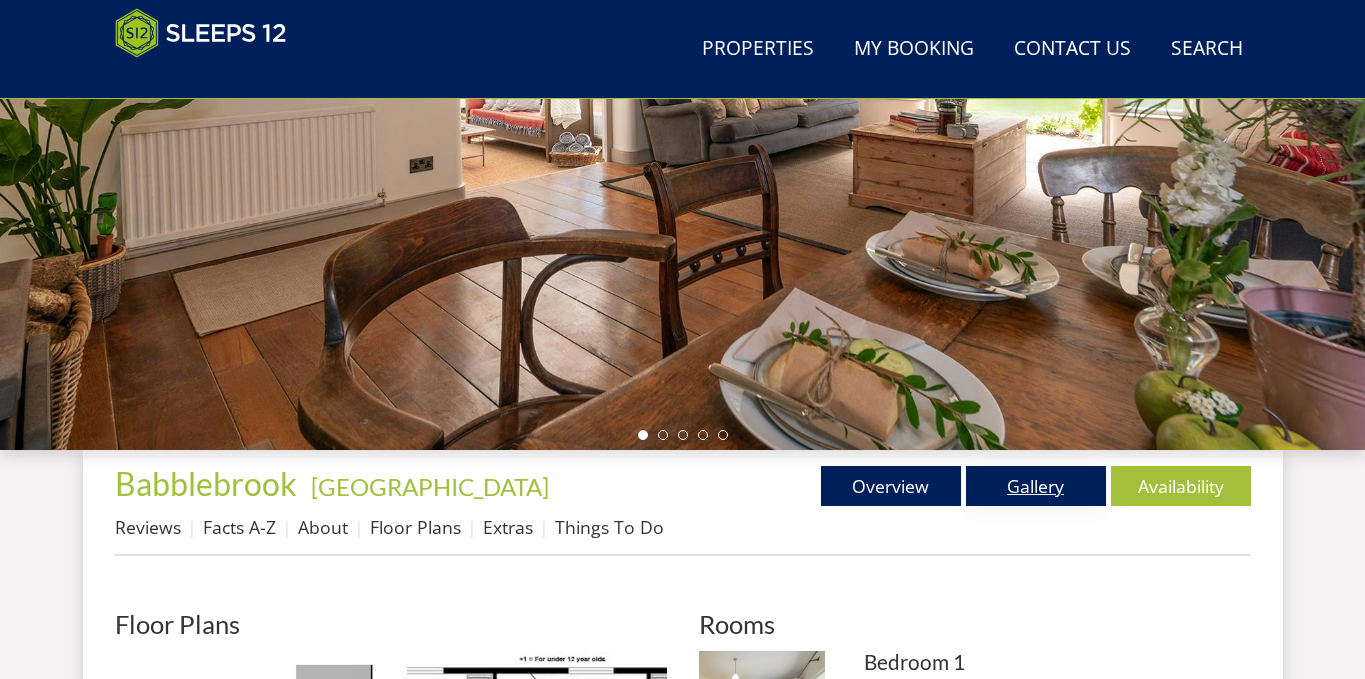 click on "Gallery" at bounding box center [1036, 486] 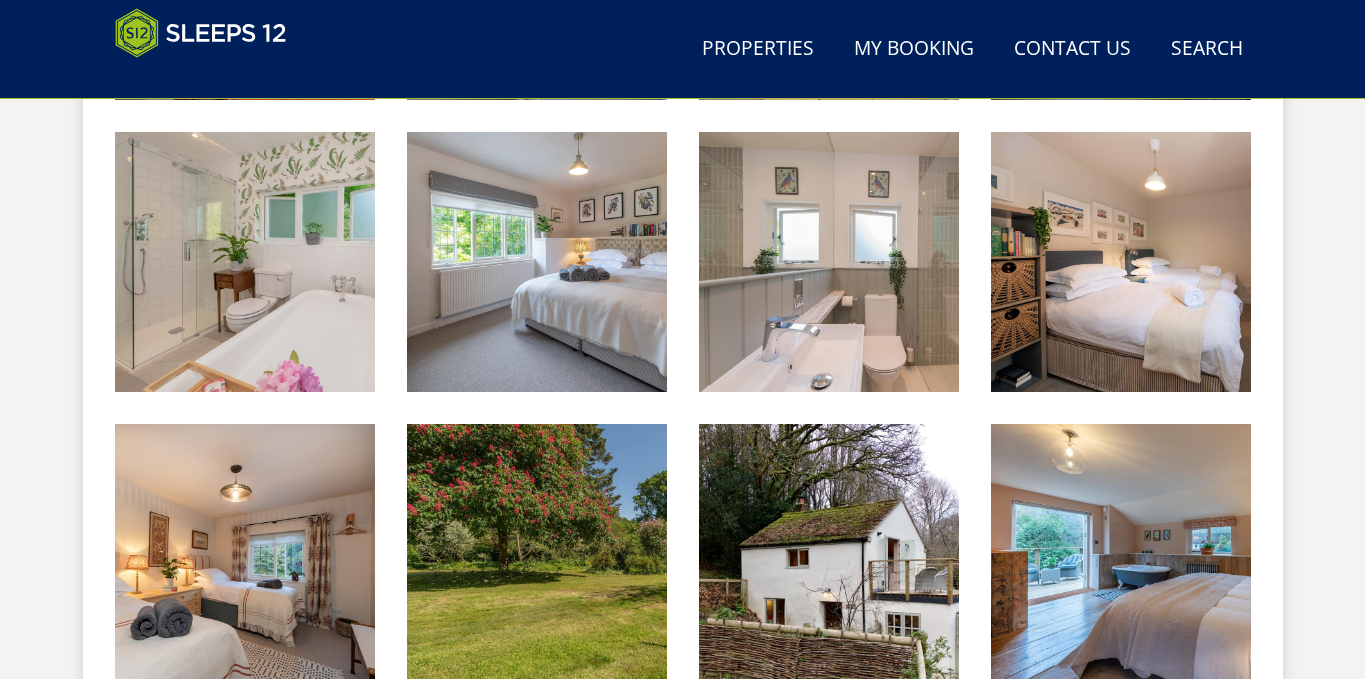 scroll, scrollTop: 2598, scrollLeft: 0, axis: vertical 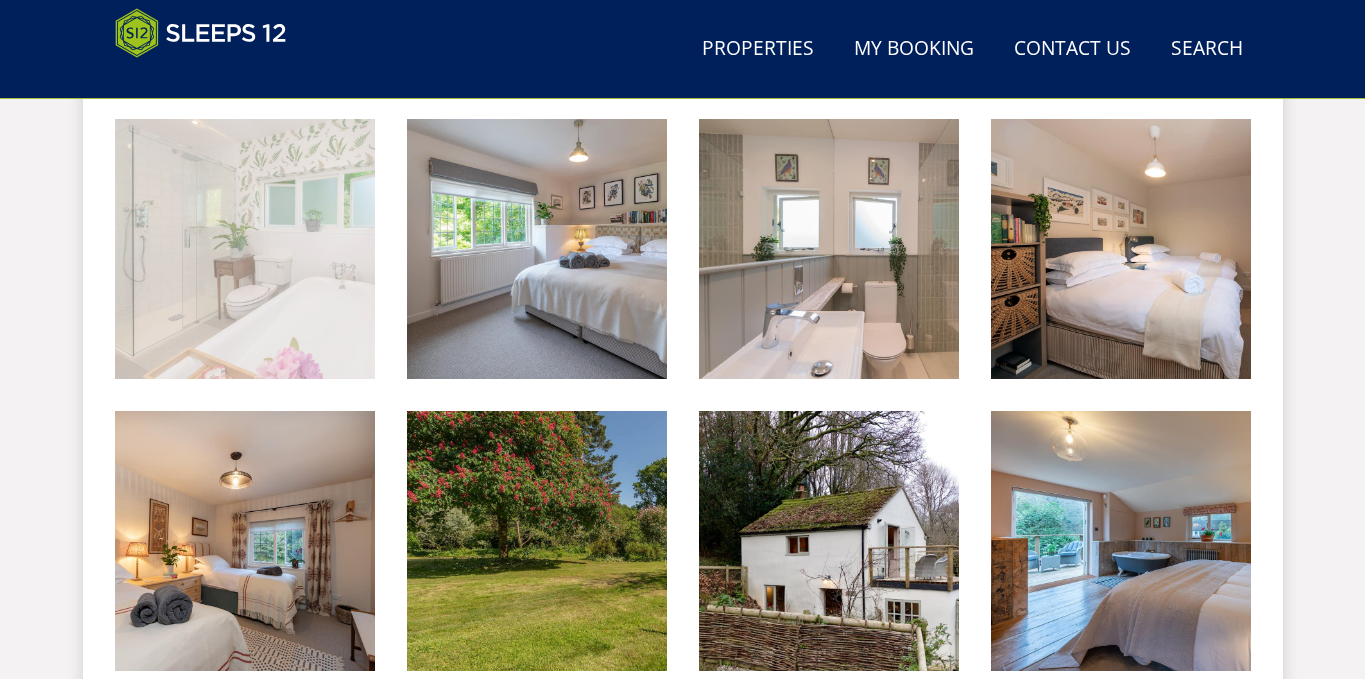 click at bounding box center [245, 249] 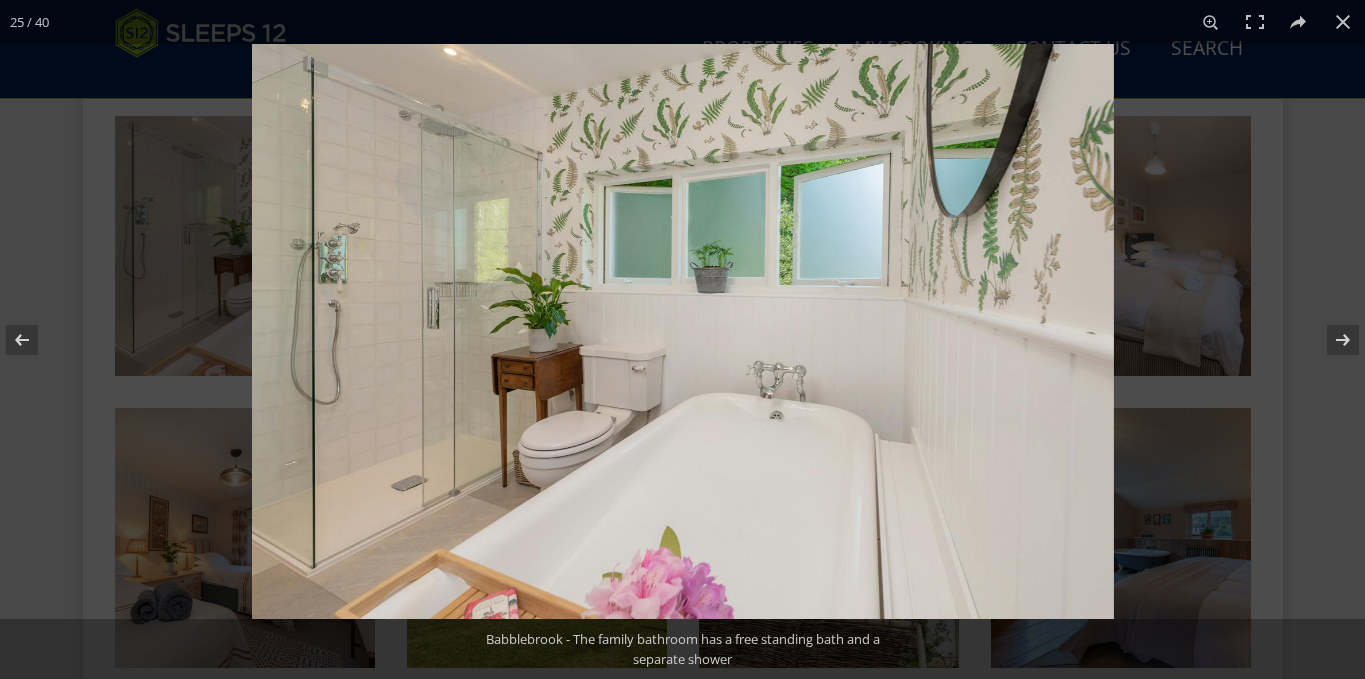 scroll, scrollTop: 2617, scrollLeft: 0, axis: vertical 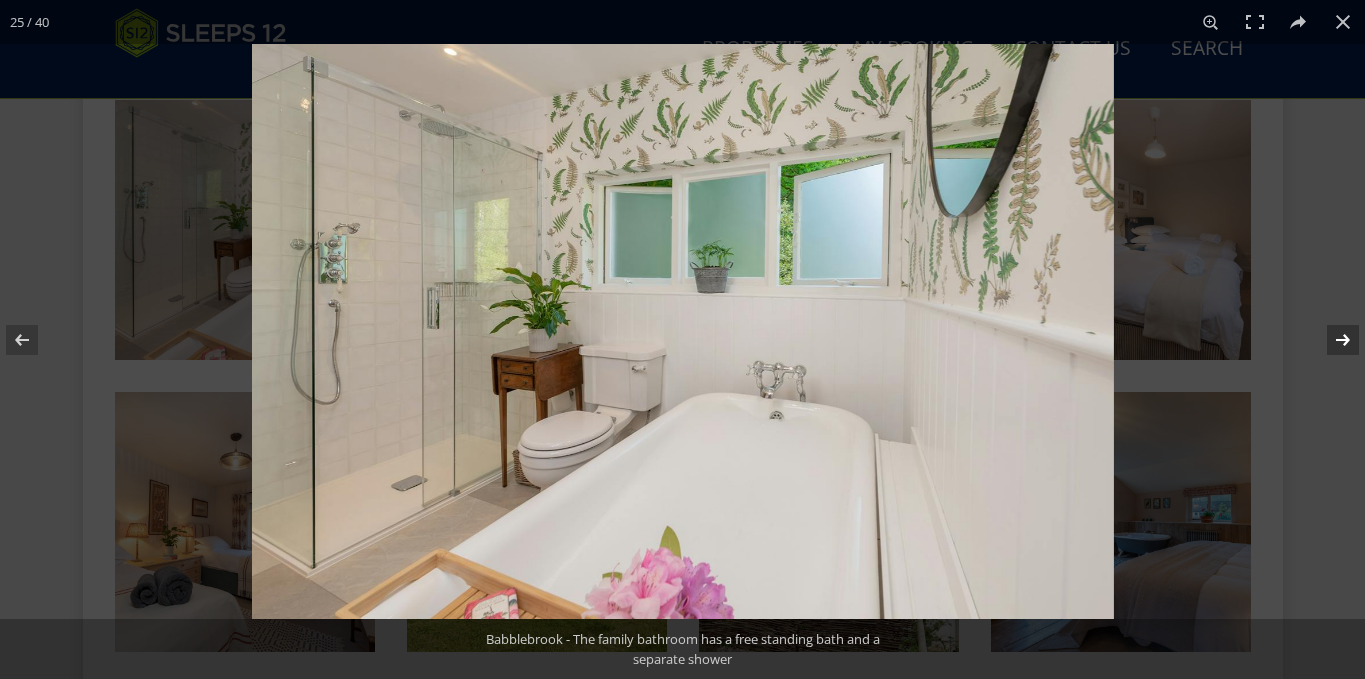 click at bounding box center [1330, 340] 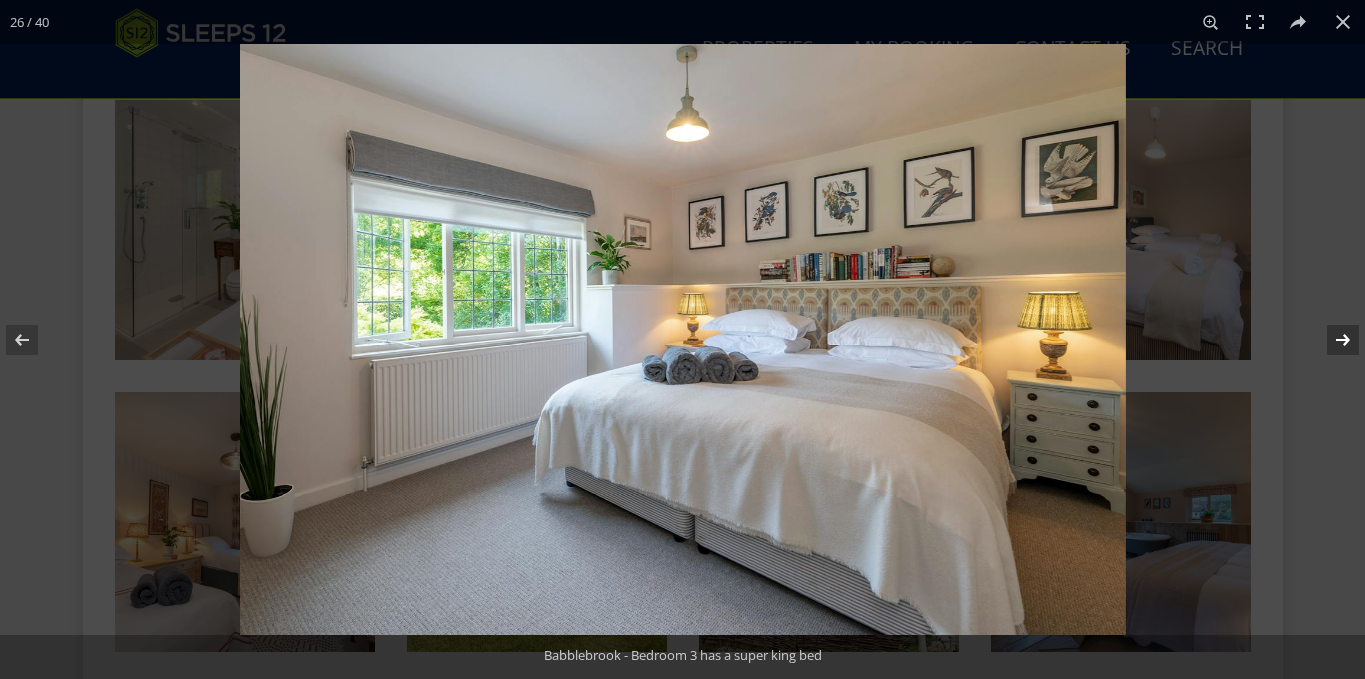 scroll, scrollTop: 2620, scrollLeft: 0, axis: vertical 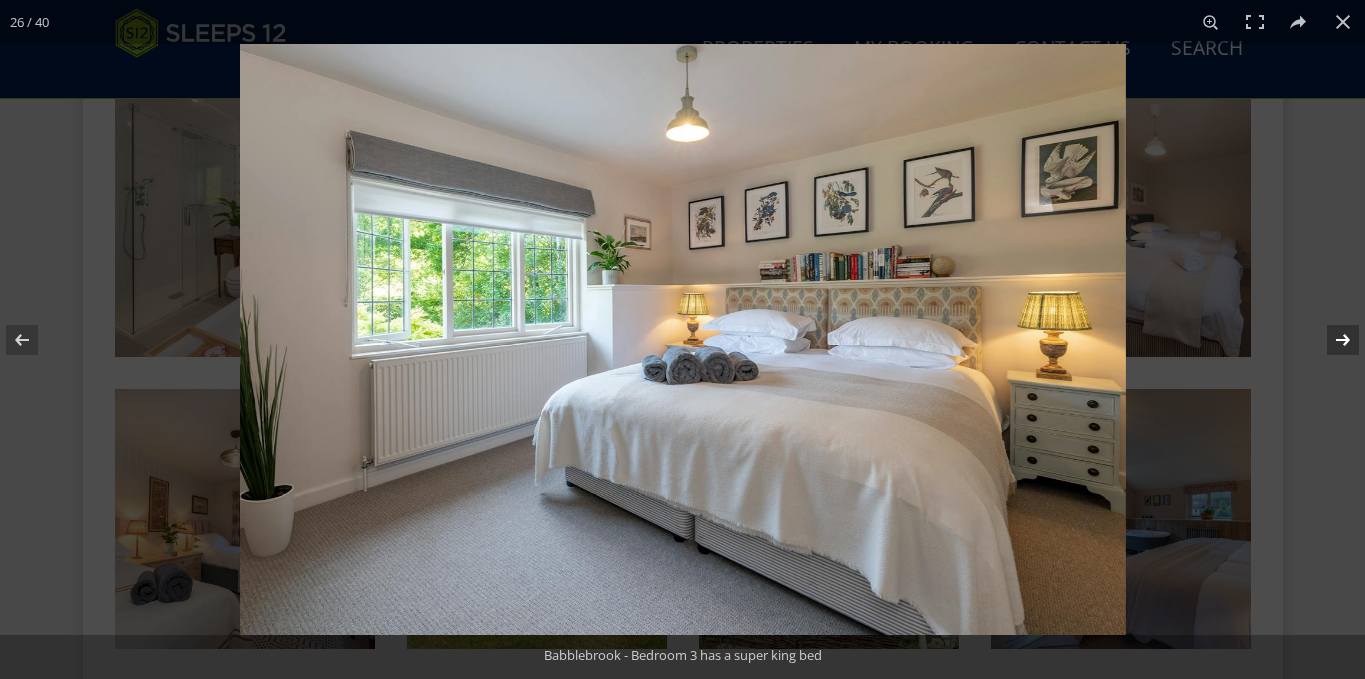 click at bounding box center [1330, 340] 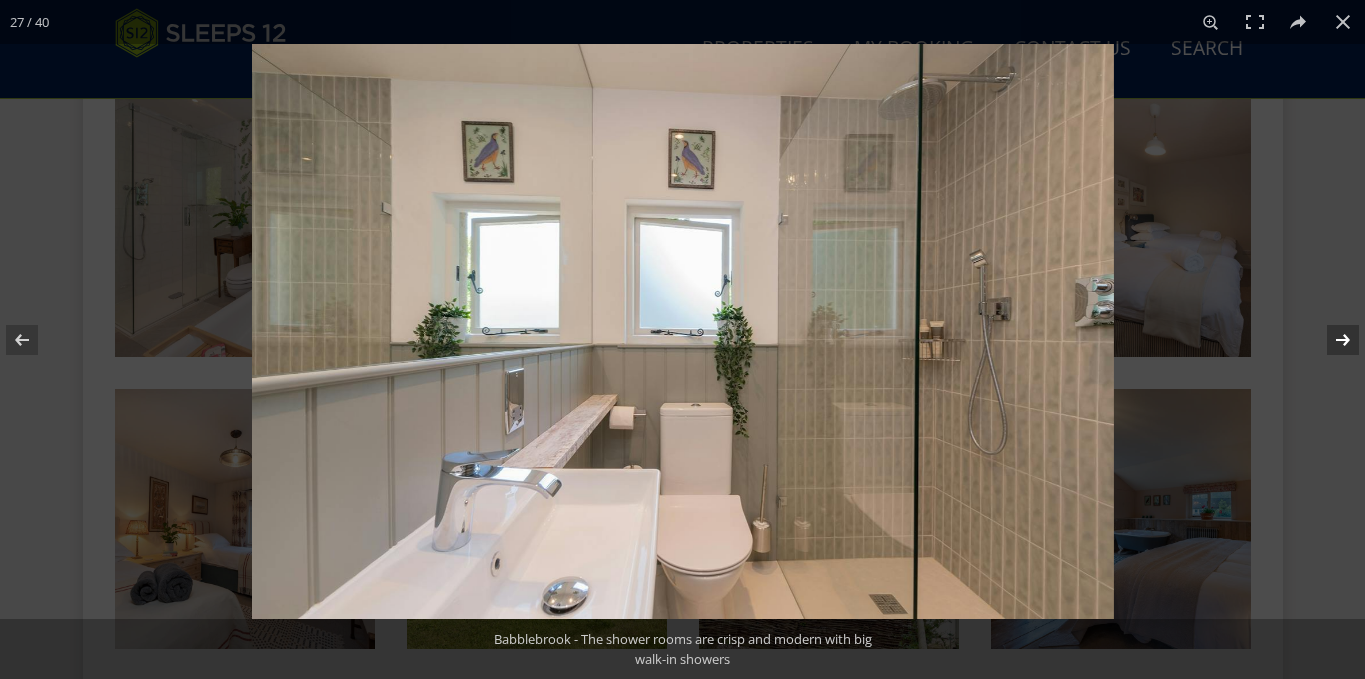 click at bounding box center (1330, 340) 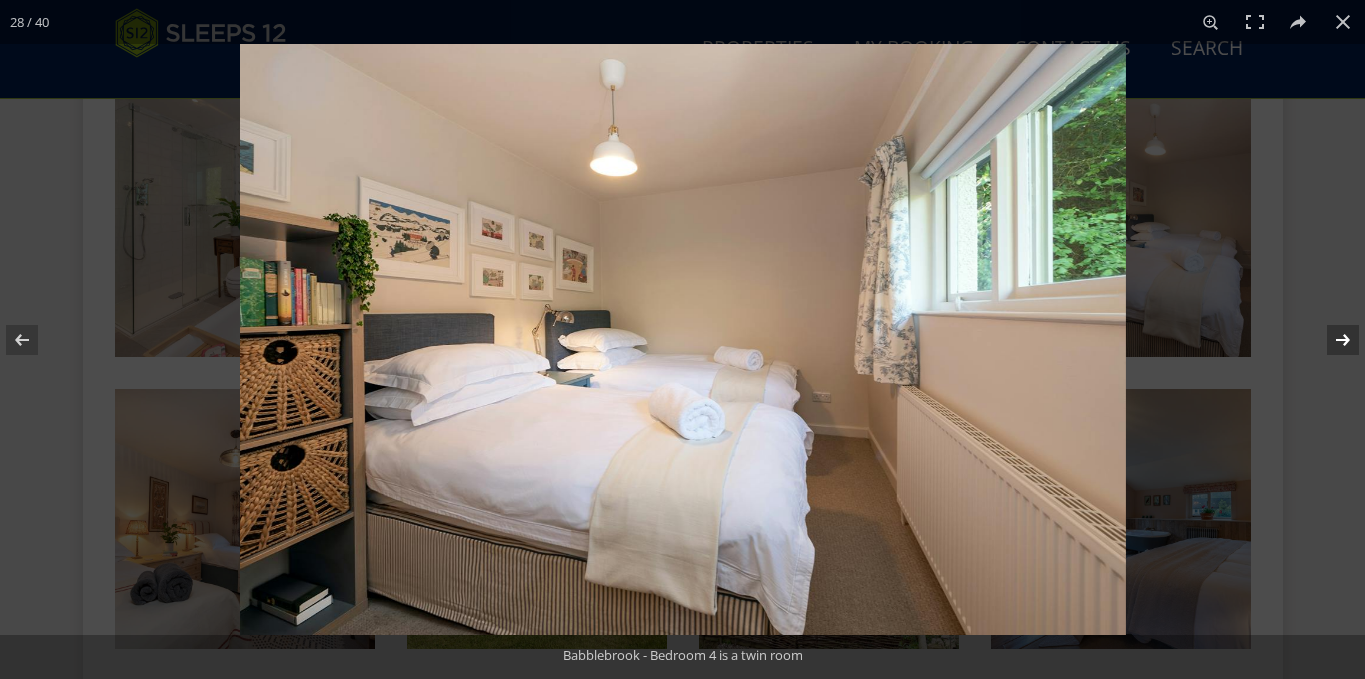 scroll, scrollTop: 2621, scrollLeft: 0, axis: vertical 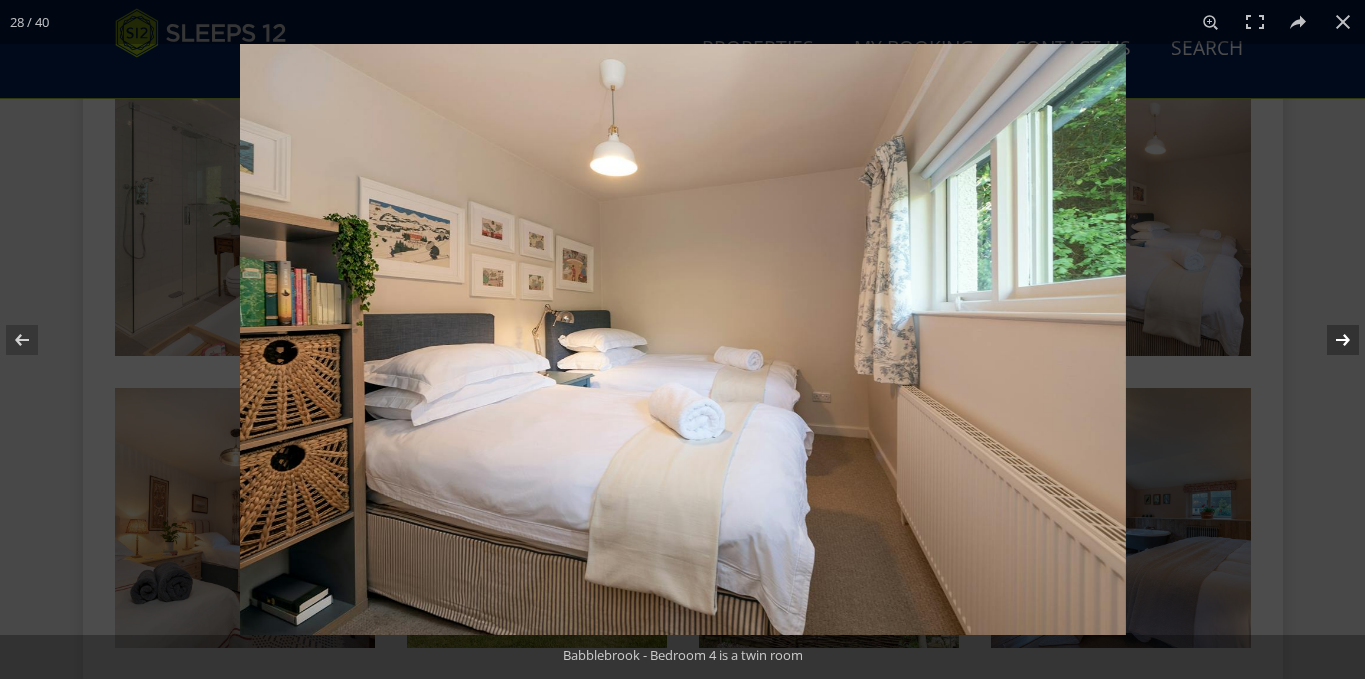 click at bounding box center [1330, 340] 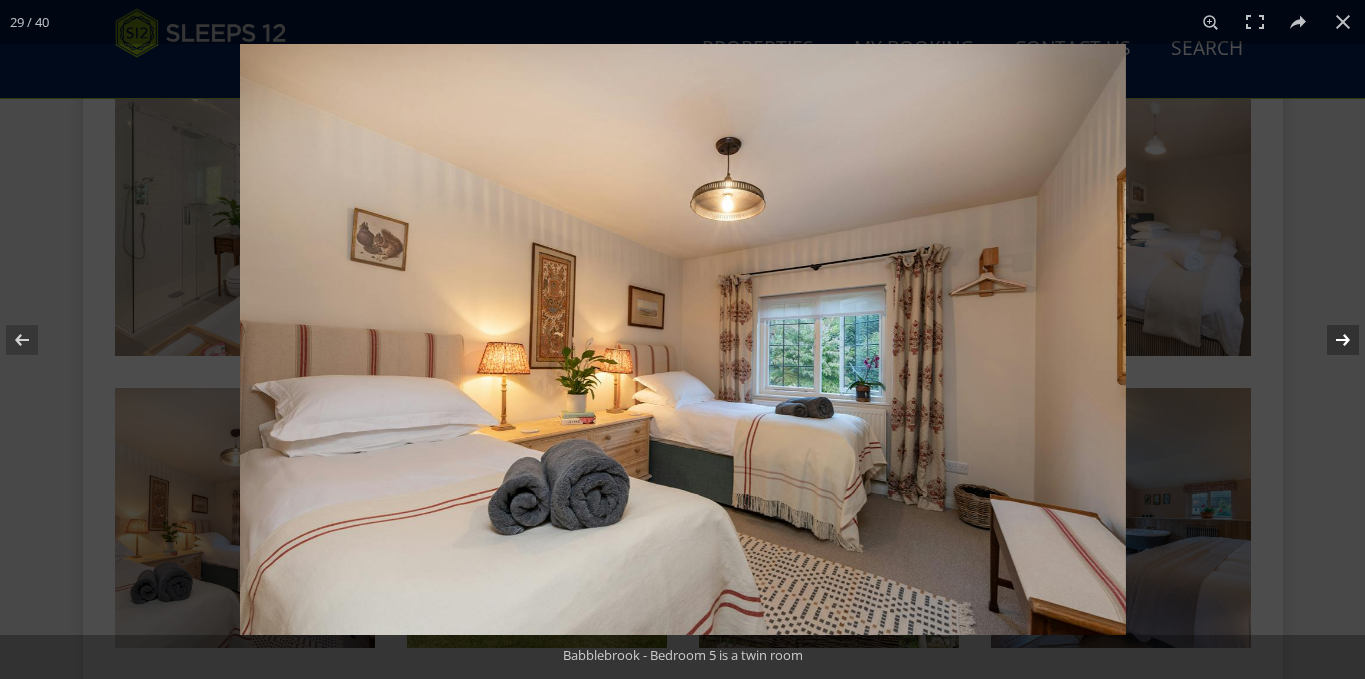 click at bounding box center [1330, 340] 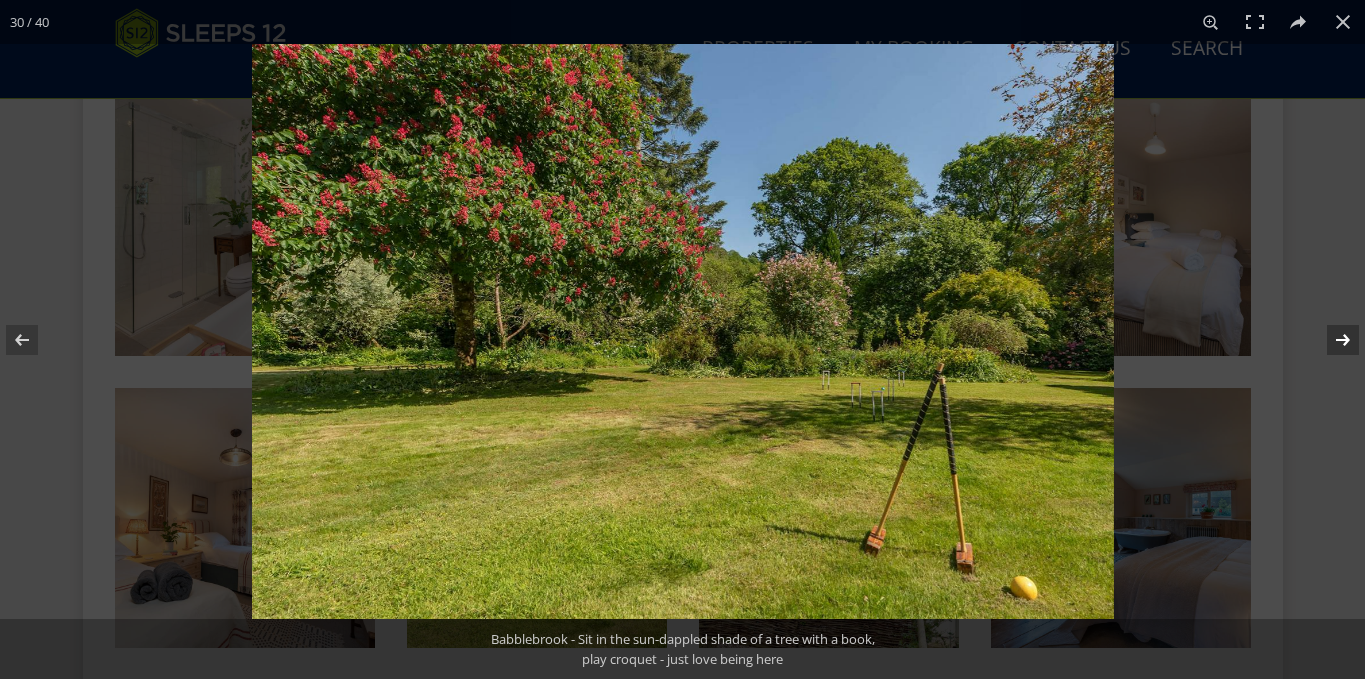 click at bounding box center (1330, 340) 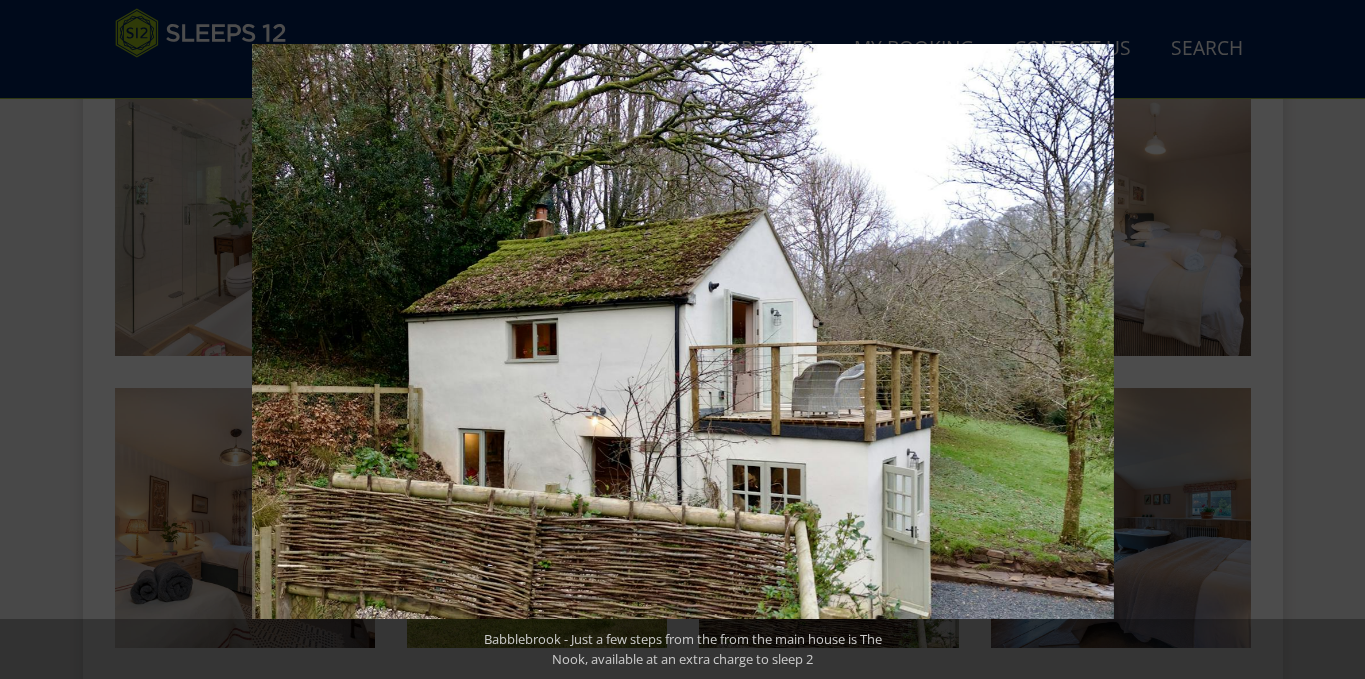 click at bounding box center (1330, 340) 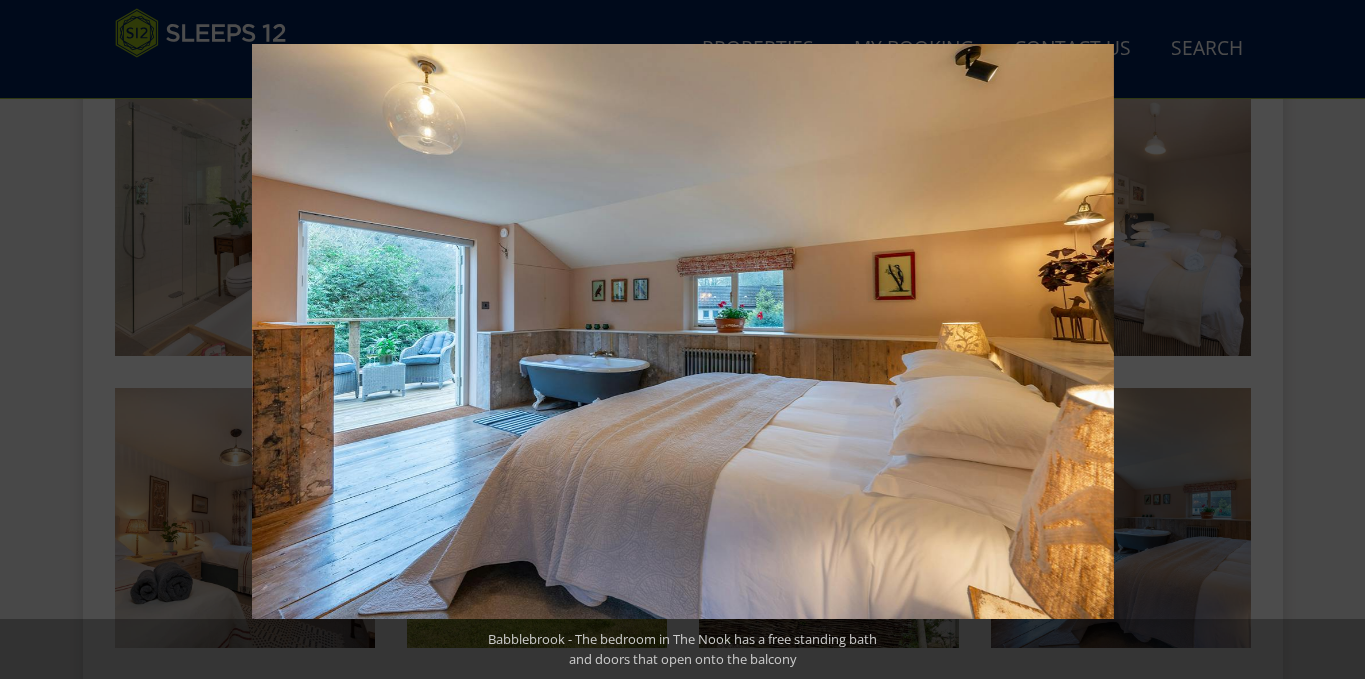 click at bounding box center (1330, 340) 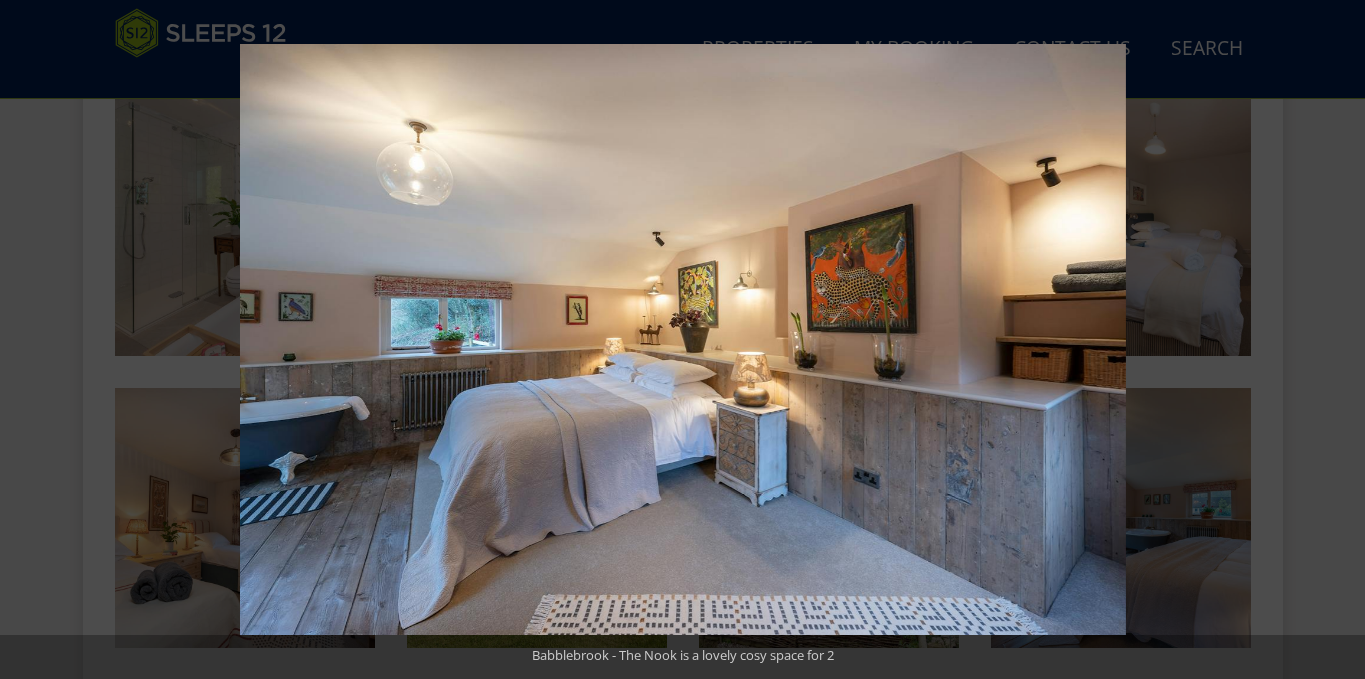 click at bounding box center (1330, 340) 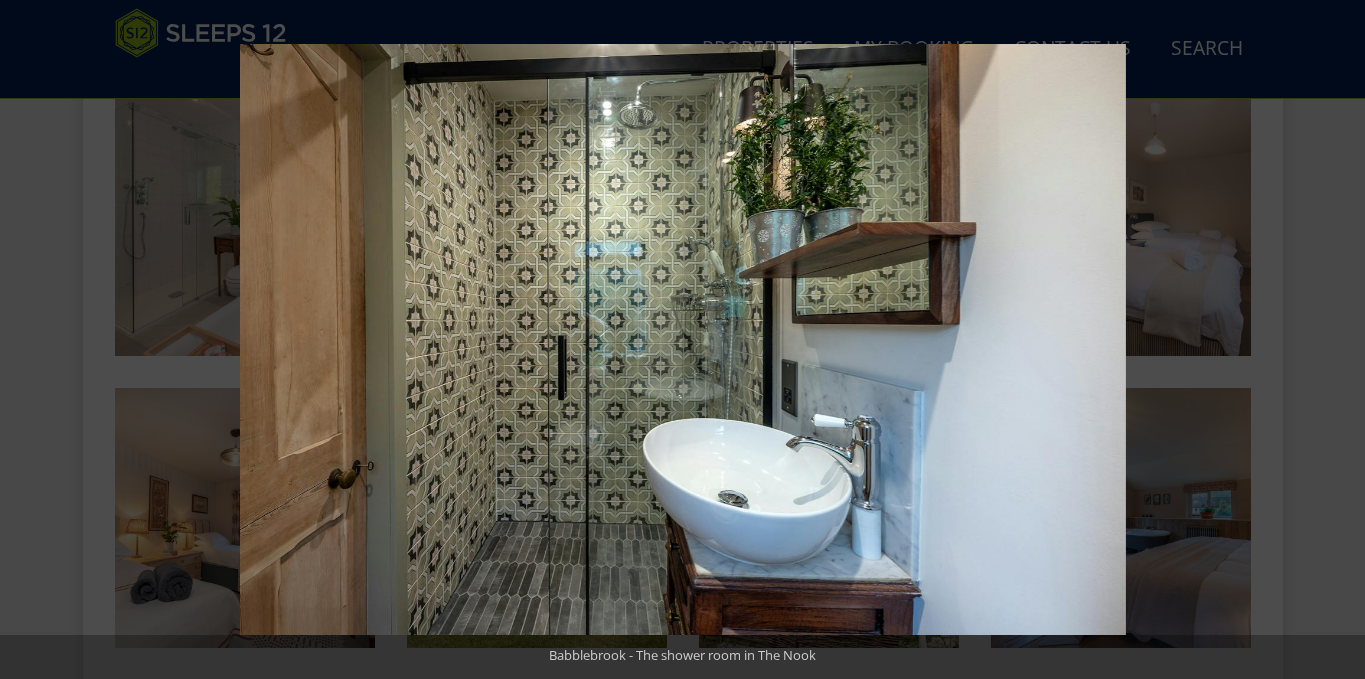 click at bounding box center [1330, 340] 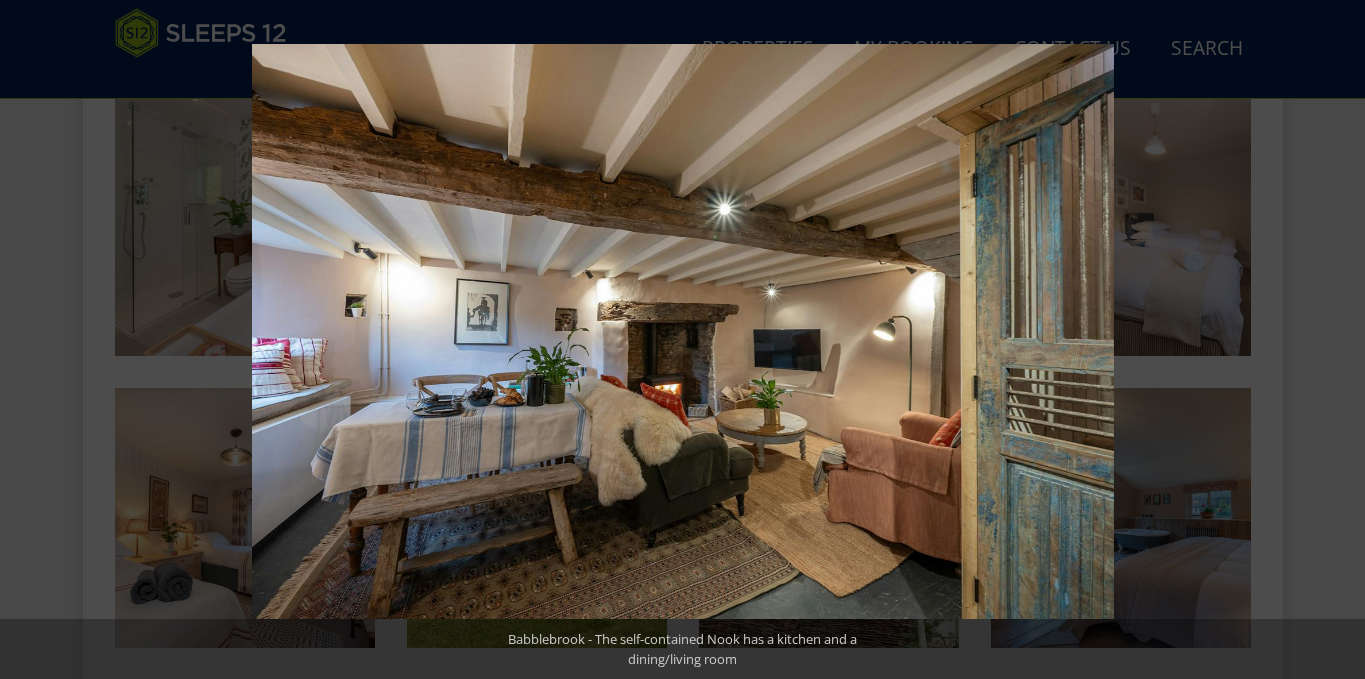 click at bounding box center (1330, 340) 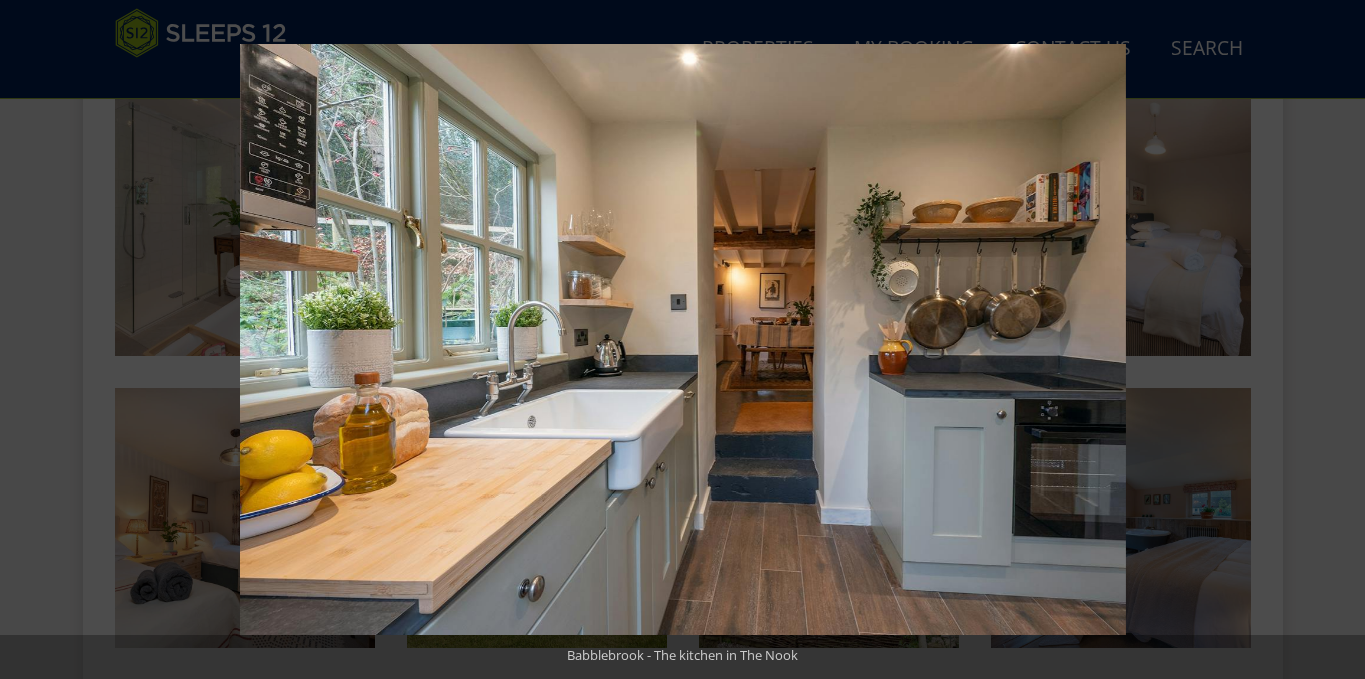 click at bounding box center (1330, 340) 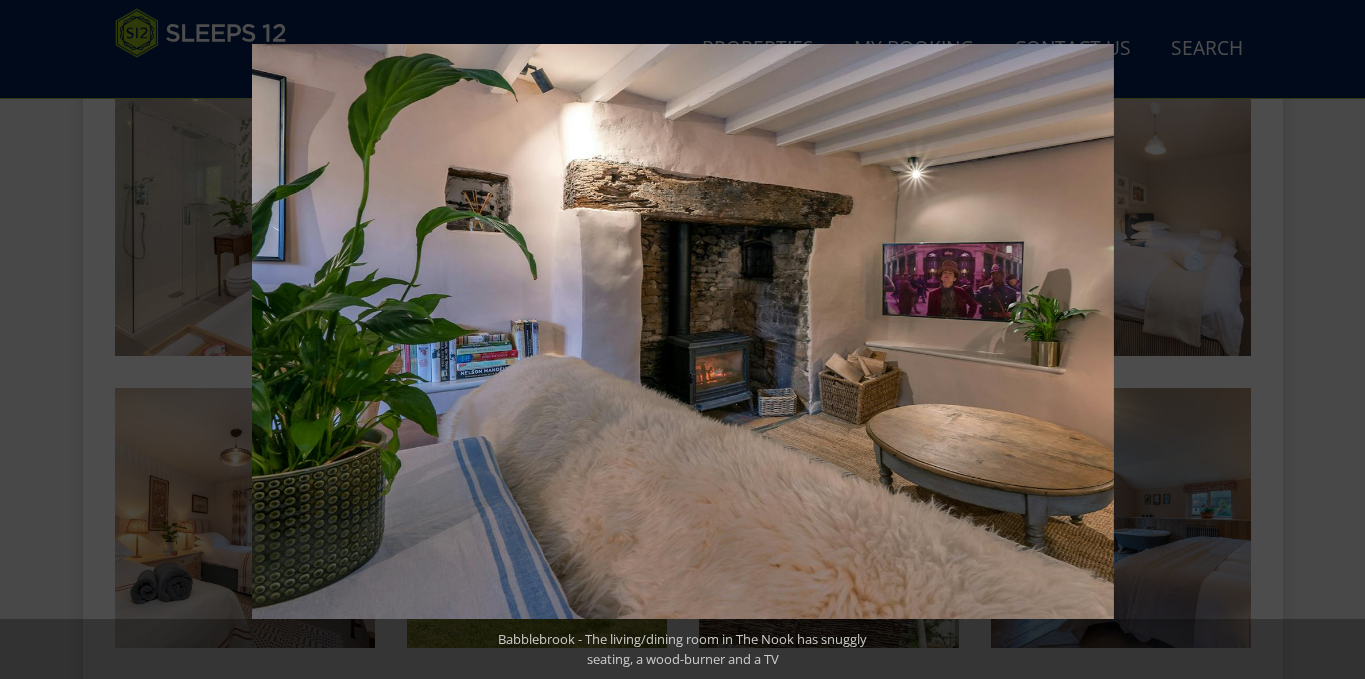 click at bounding box center [1330, 340] 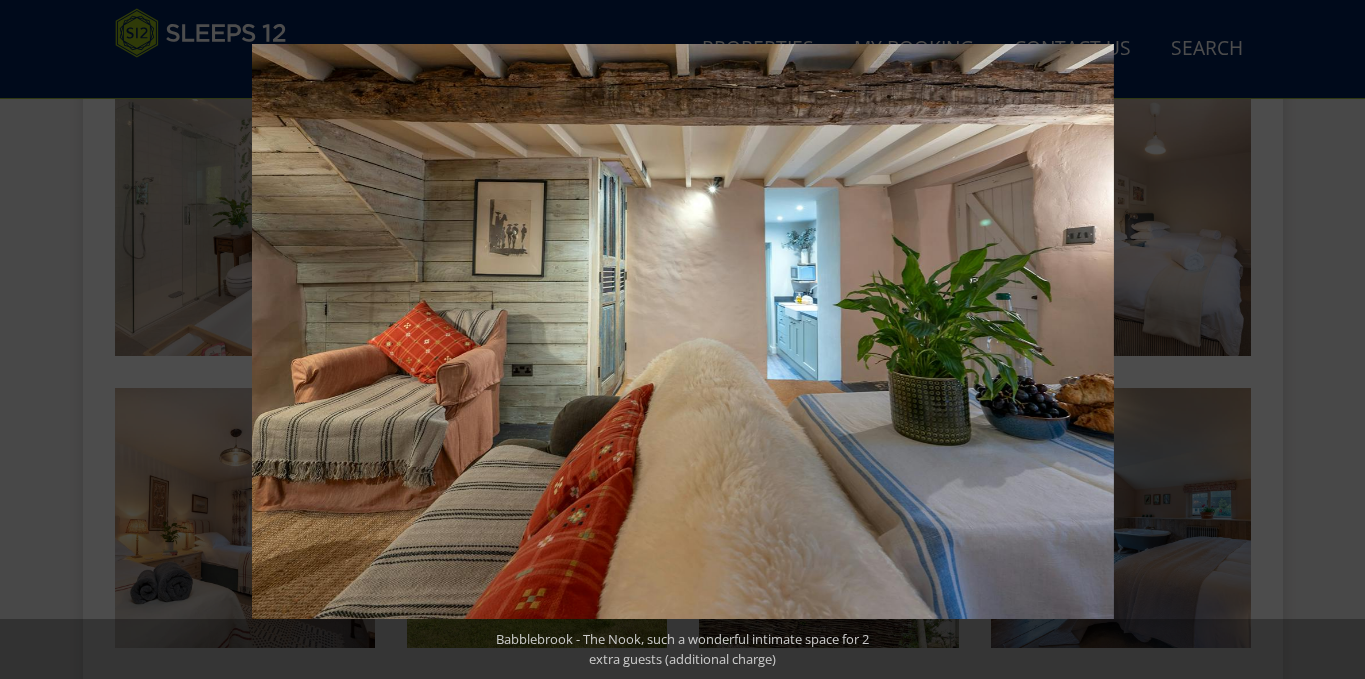 click at bounding box center (1330, 340) 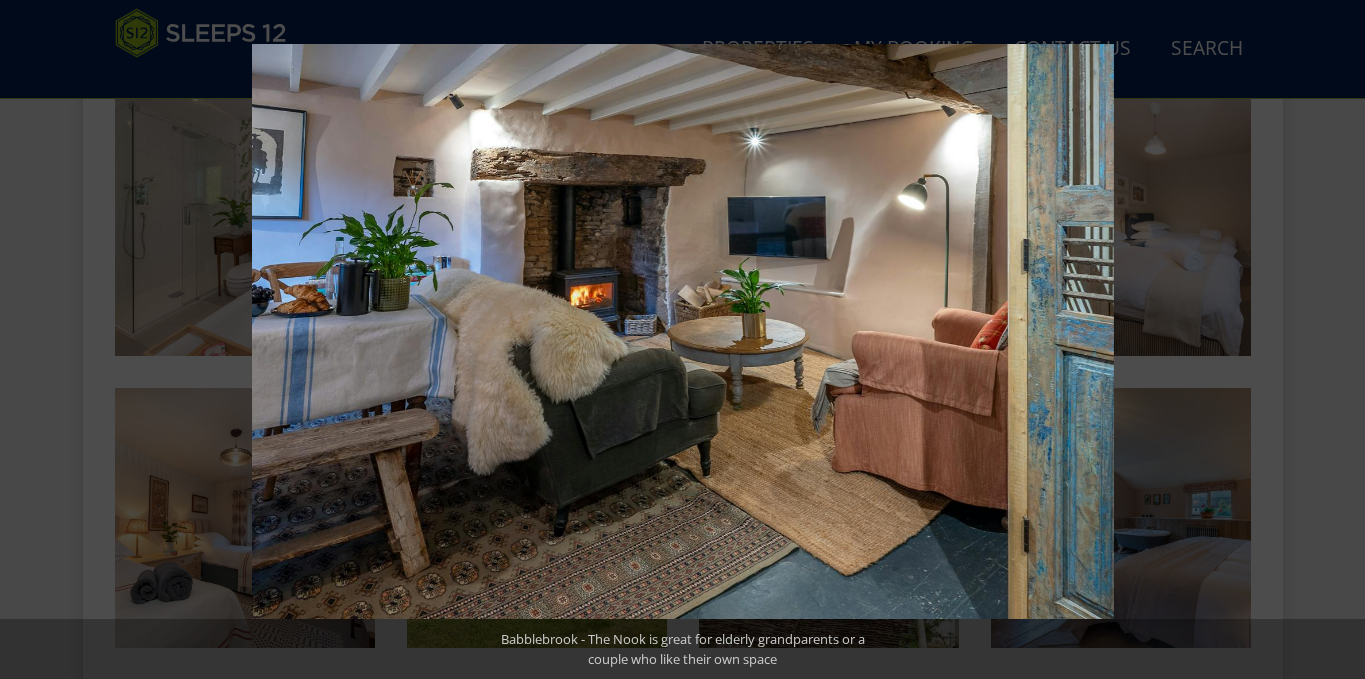 click at bounding box center [1330, 340] 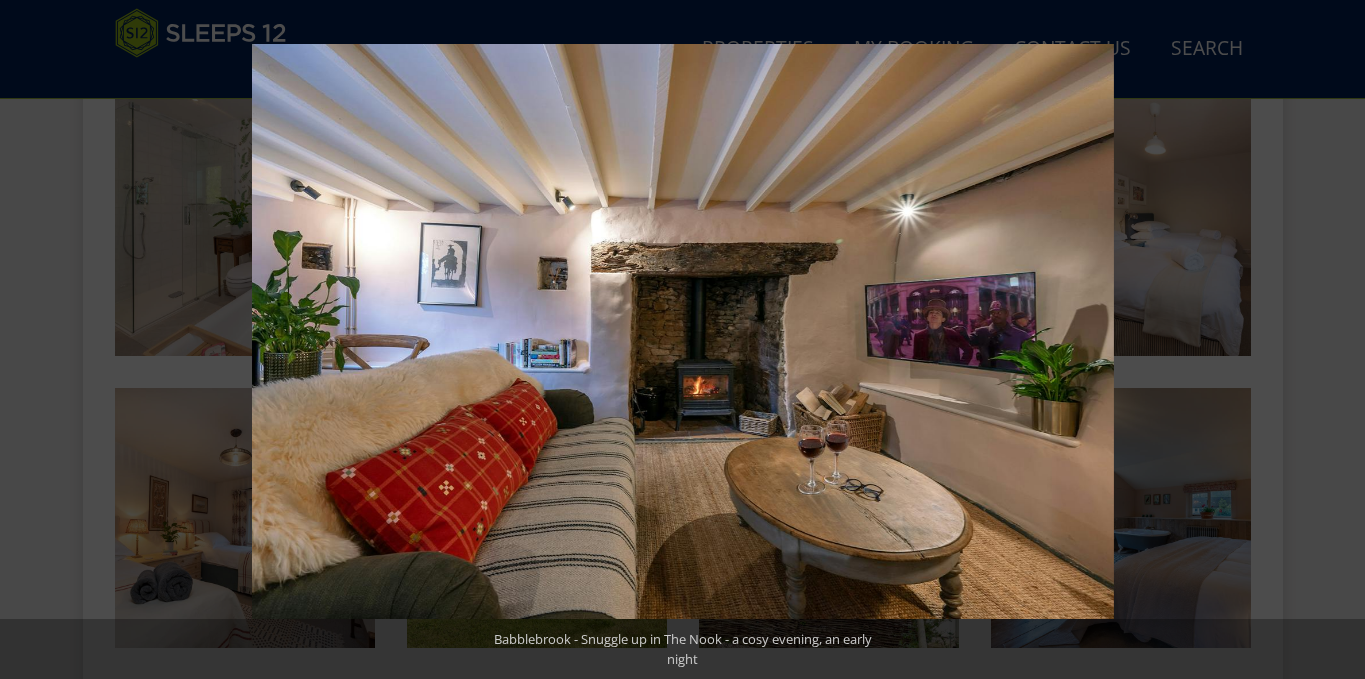 click at bounding box center (1330, 340) 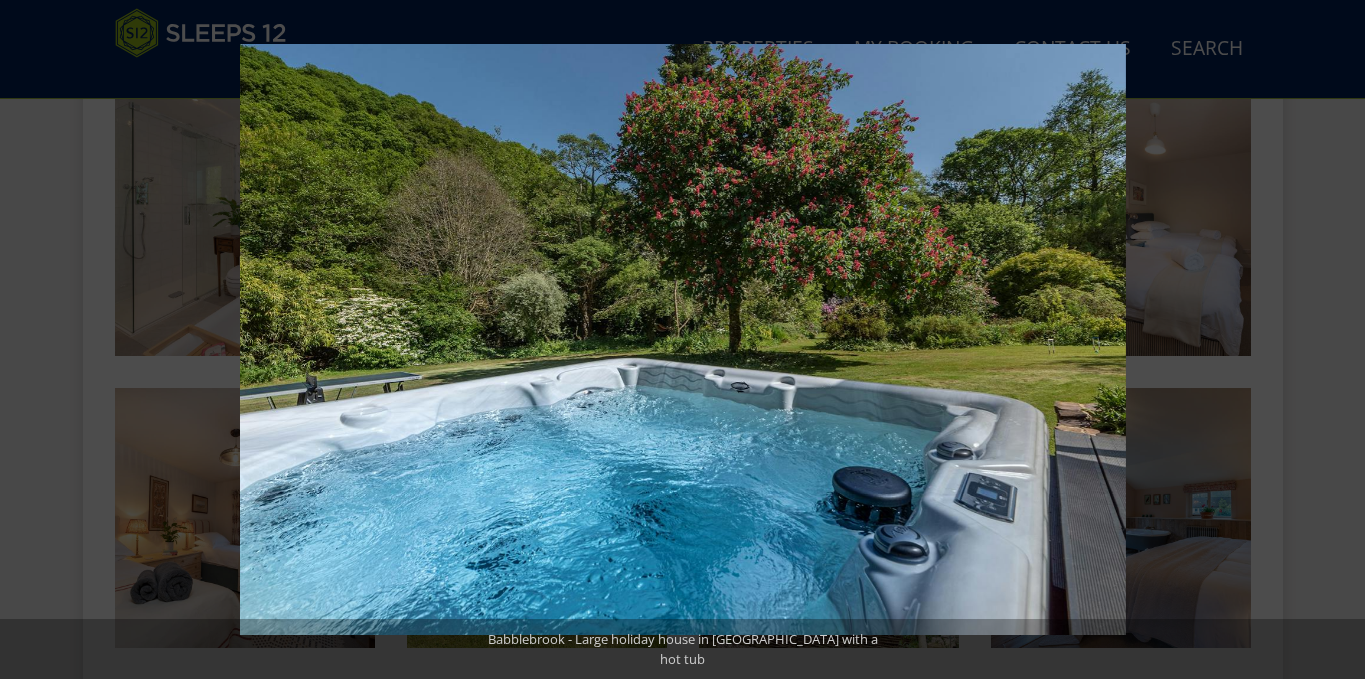 click at bounding box center (1330, 340) 